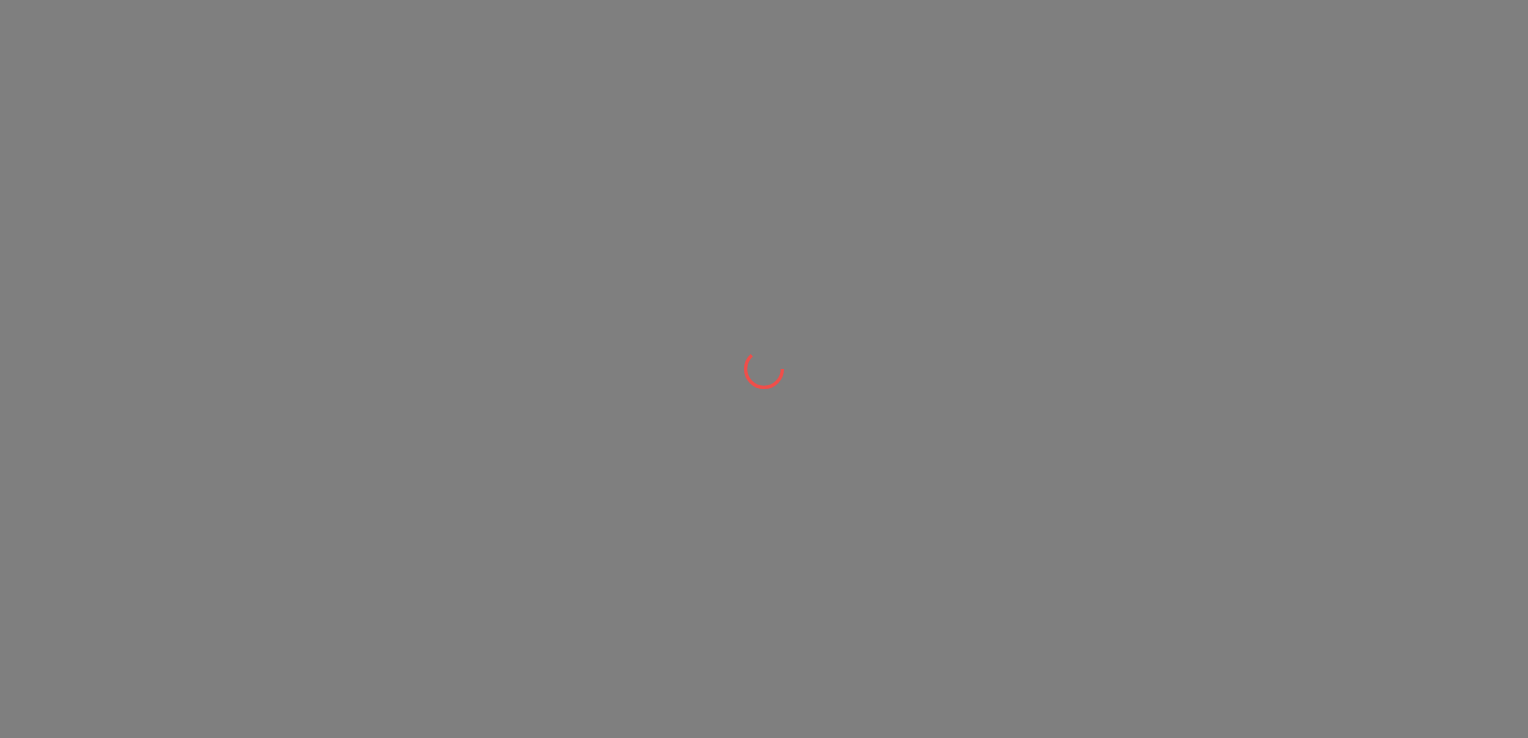 scroll, scrollTop: 0, scrollLeft: 0, axis: both 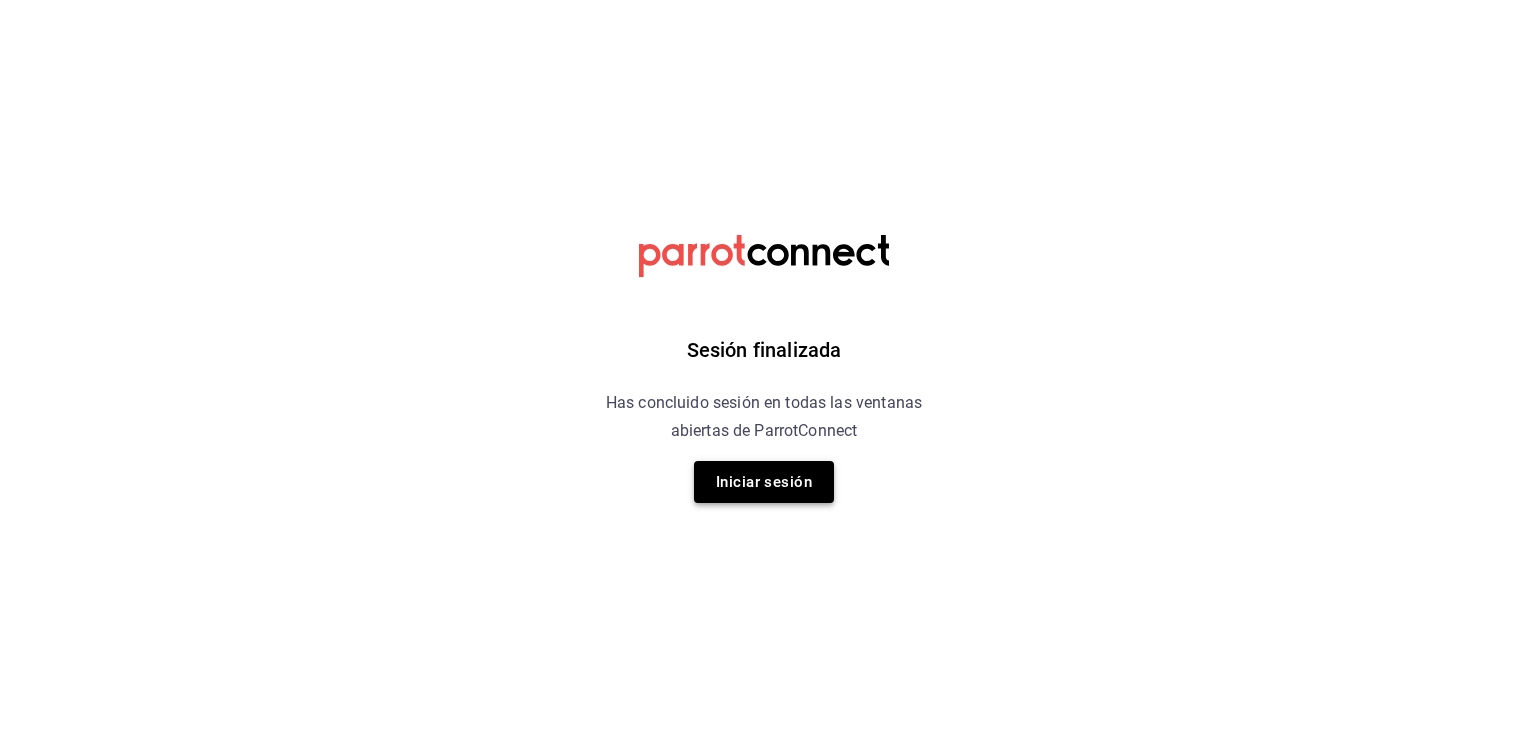click on "Iniciar sesión" at bounding box center (764, 482) 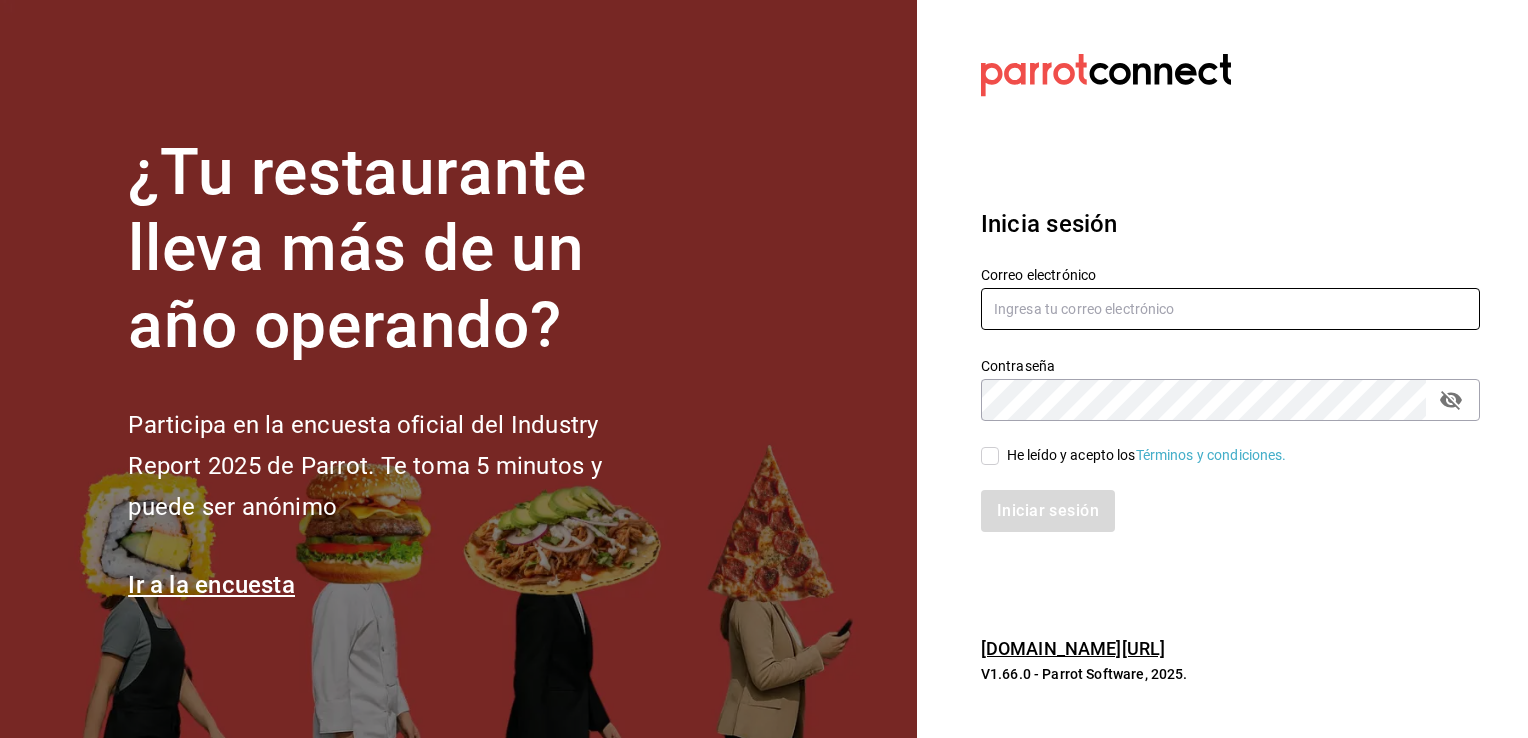 type on "mochomos.arcos@grupocosteno.com" 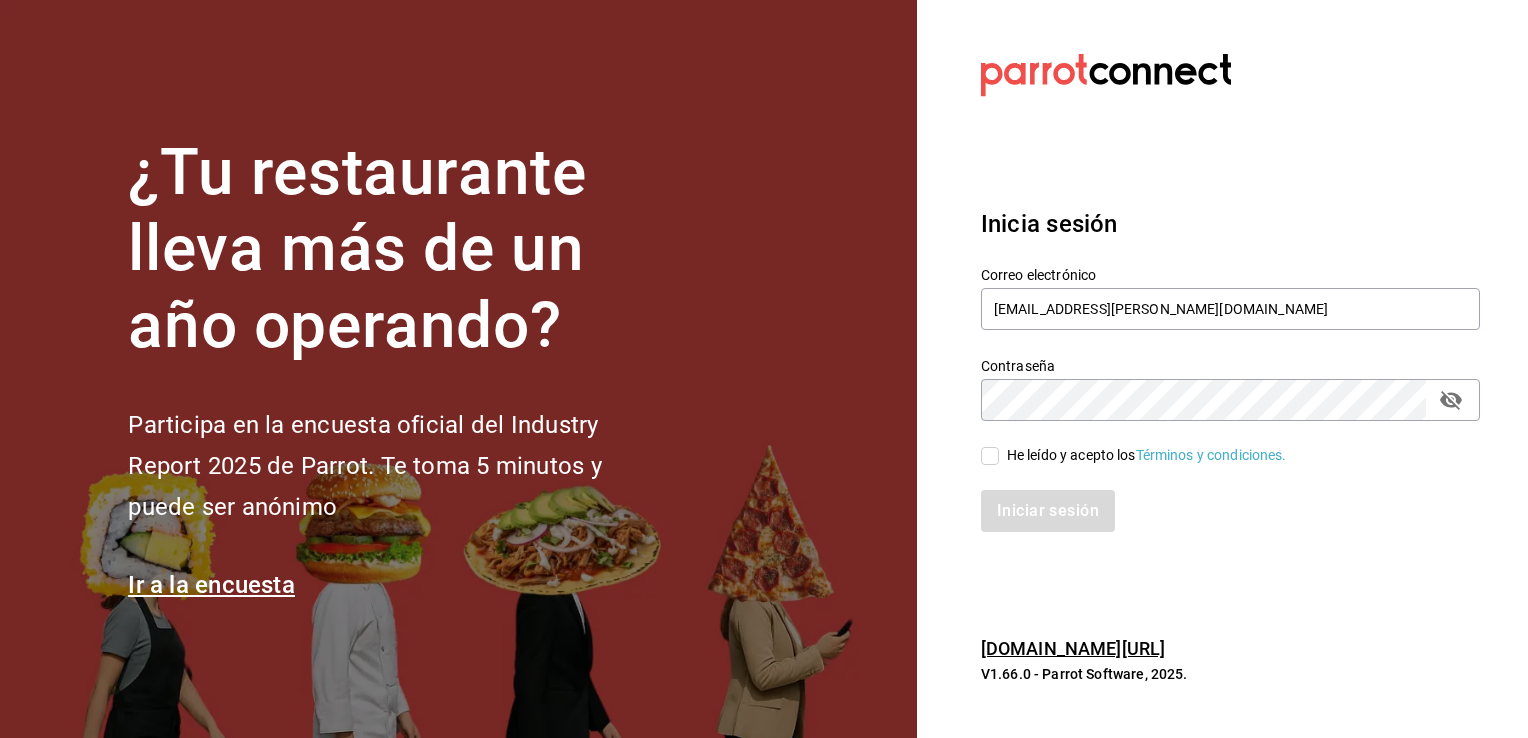 click on "He leído y acepto los  Términos y condiciones." at bounding box center (990, 456) 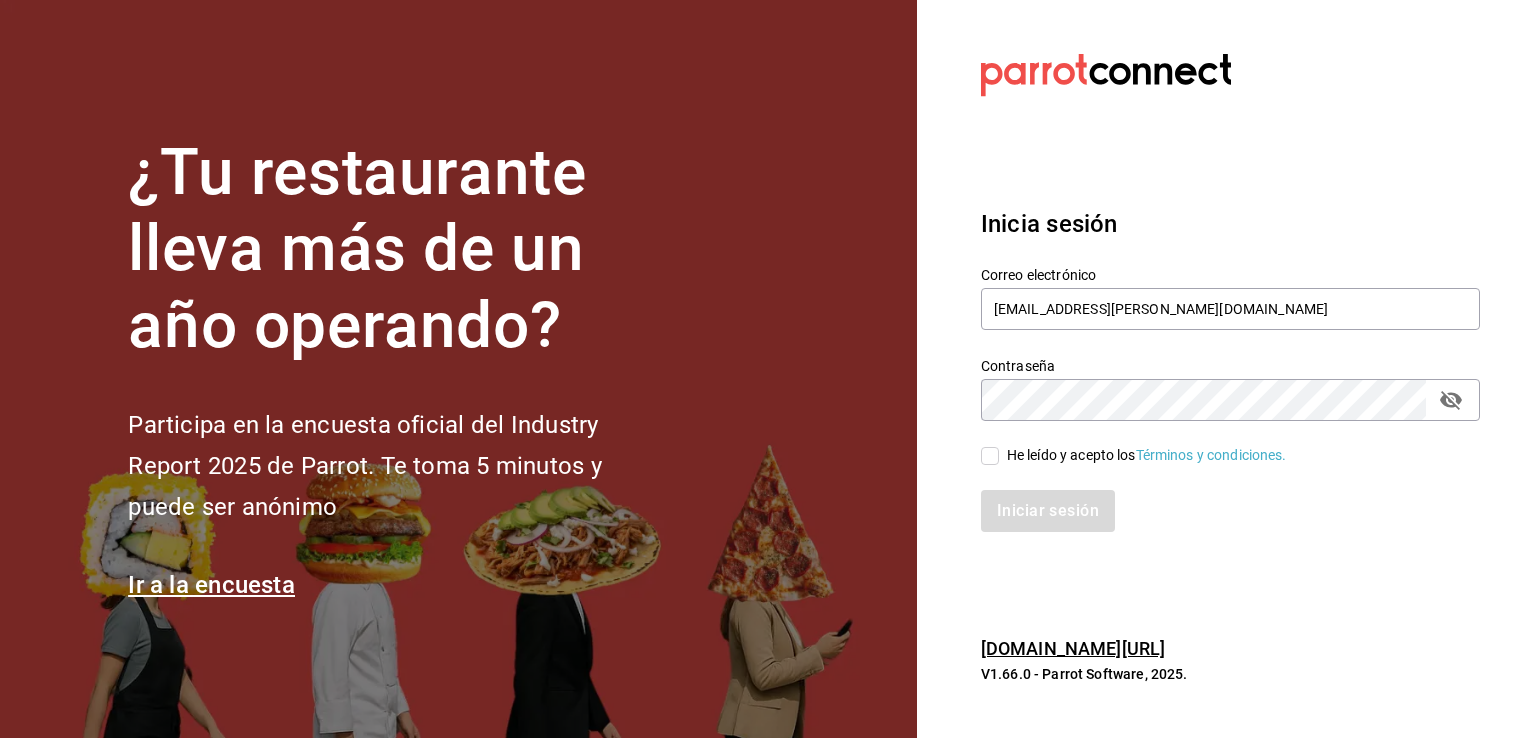 checkbox on "true" 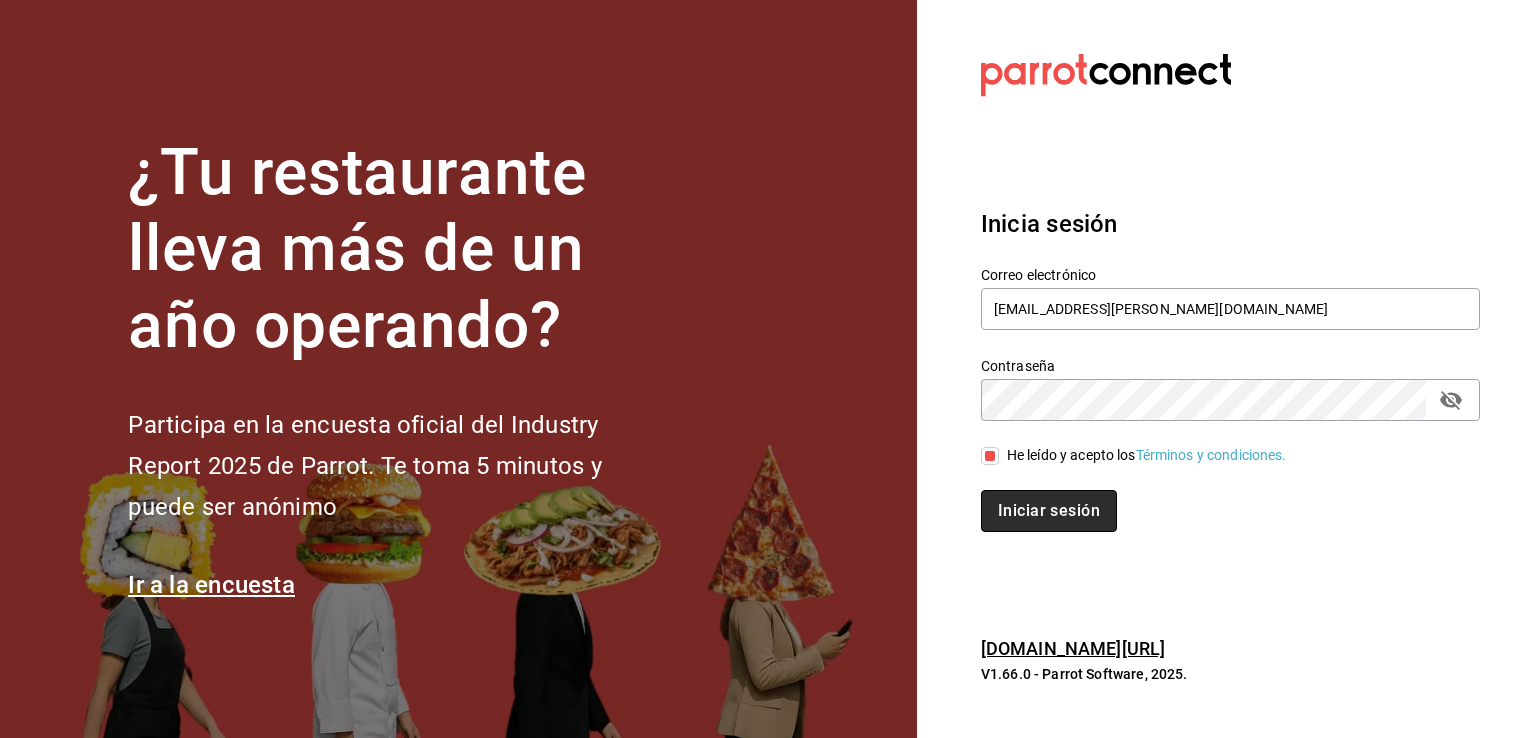 click on "Iniciar sesión" at bounding box center (1049, 511) 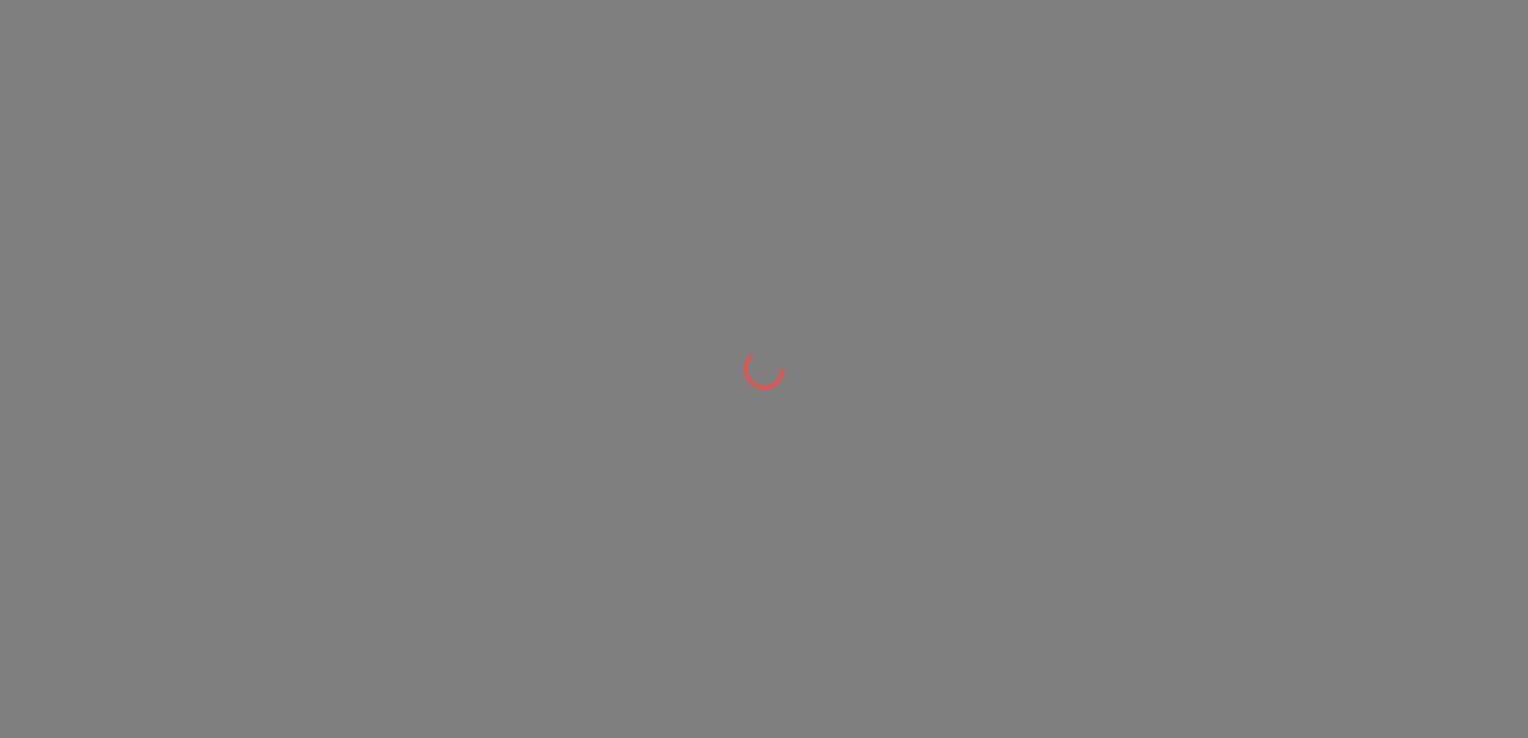 scroll, scrollTop: 0, scrollLeft: 0, axis: both 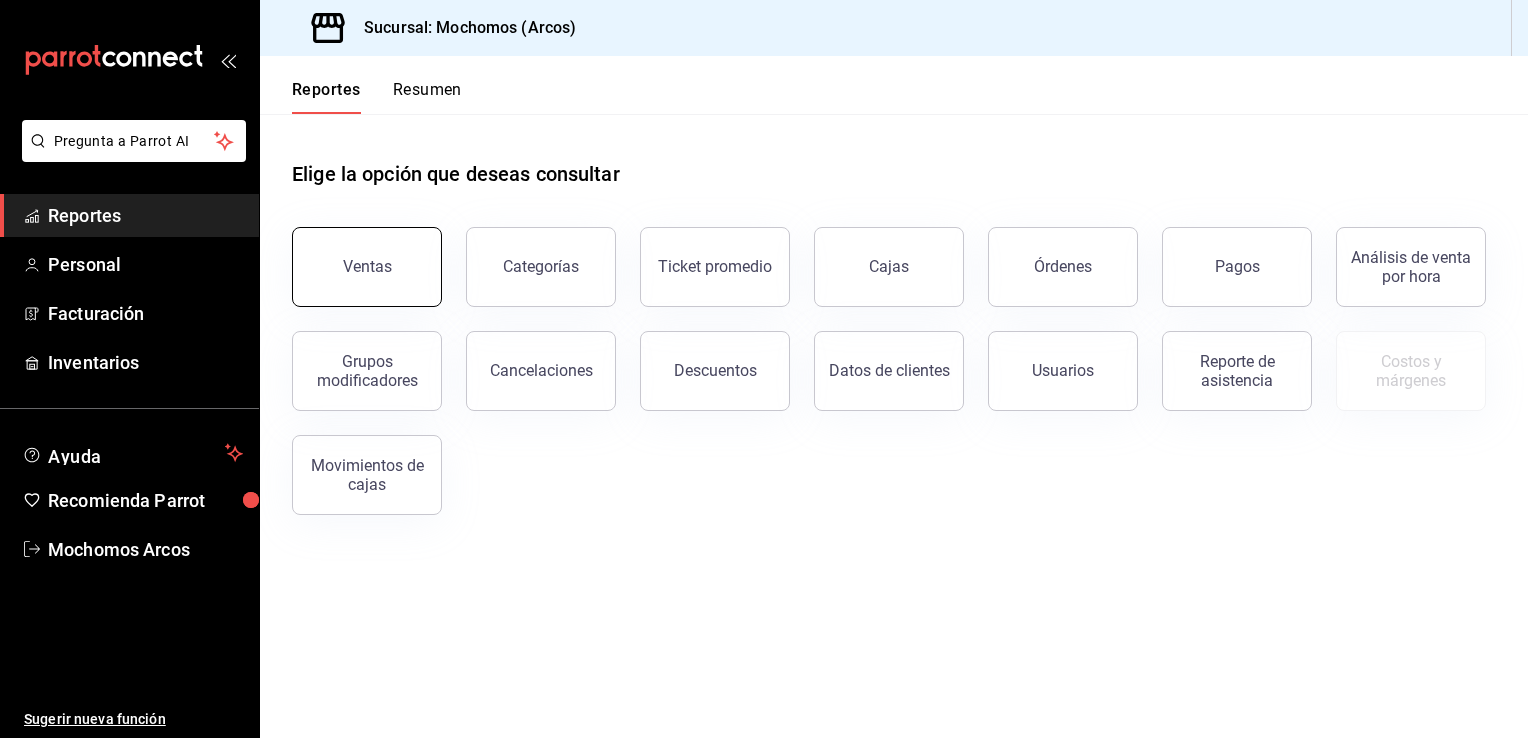 click on "Ventas" at bounding box center (367, 266) 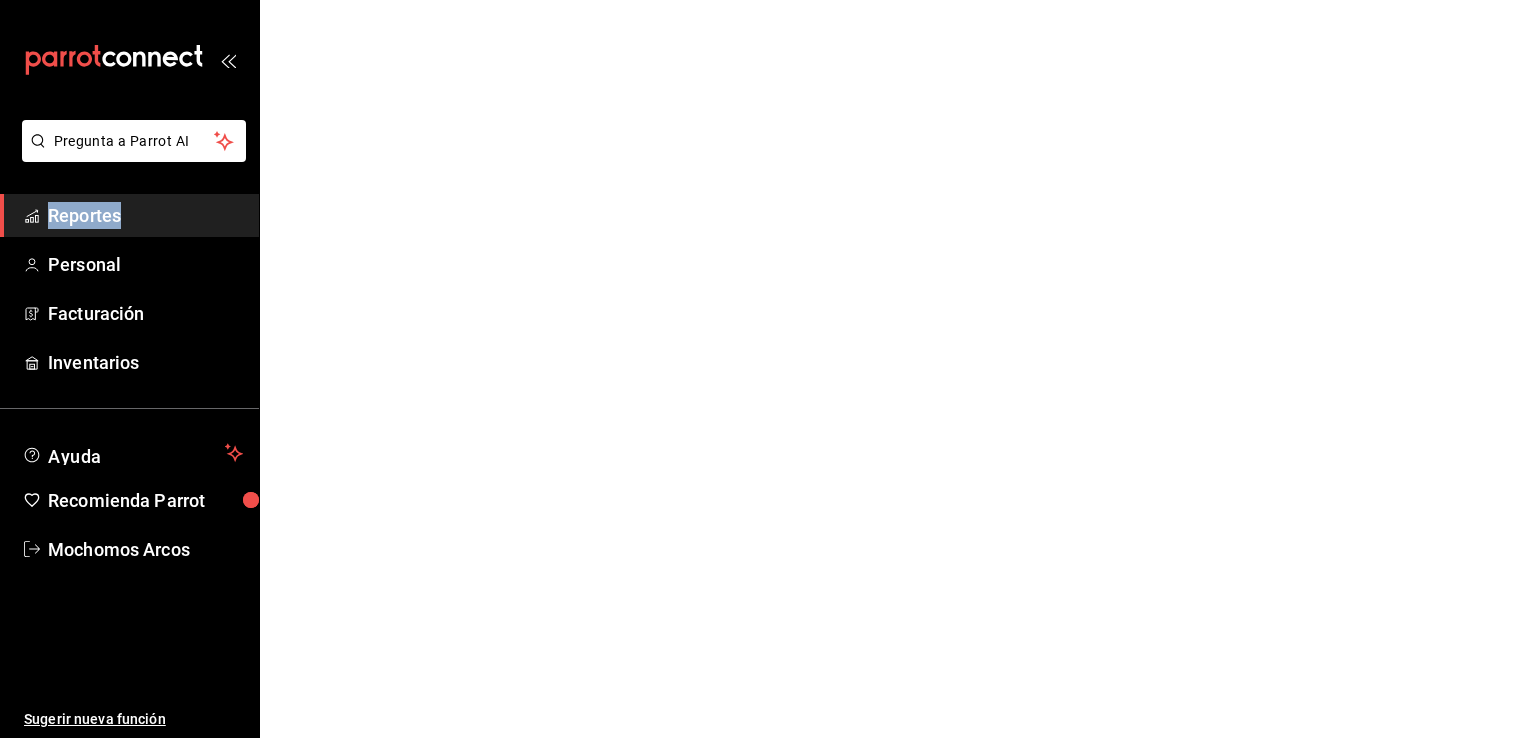click on "Pregunta a Parrot AI Reportes   Personal   Facturación   Inventarios   Ayuda Recomienda Parrot   Mochomos Arcos   Sugerir nueva función   Pregunta a Parrot AI Reportes   Personal   Facturación   Inventarios   Ayuda Recomienda Parrot   Mochomos Arcos   Sugerir nueva función   GANA 1 MES GRATIS EN TU SUSCRIPCIÓN AQUÍ ¿Recuerdas cómo empezó tu restaurante?
[DATE] puedes ayudar a un colega a tener el mismo cambio que tú viviste.
Recomienda Parrot directamente desde tu Portal Administrador.
Es fácil y rápido.
🎁 Por cada restaurante que se una, ganas 1 mes gratis. Ver video tutorial Ir a video Visitar centro de ayuda [PHONE_NUMBER] [EMAIL_ADDRESS][DOMAIN_NAME] Visitar centro de ayuda [PHONE_NUMBER] [EMAIL_ADDRESS][DOMAIN_NAME]" at bounding box center [764, 0] 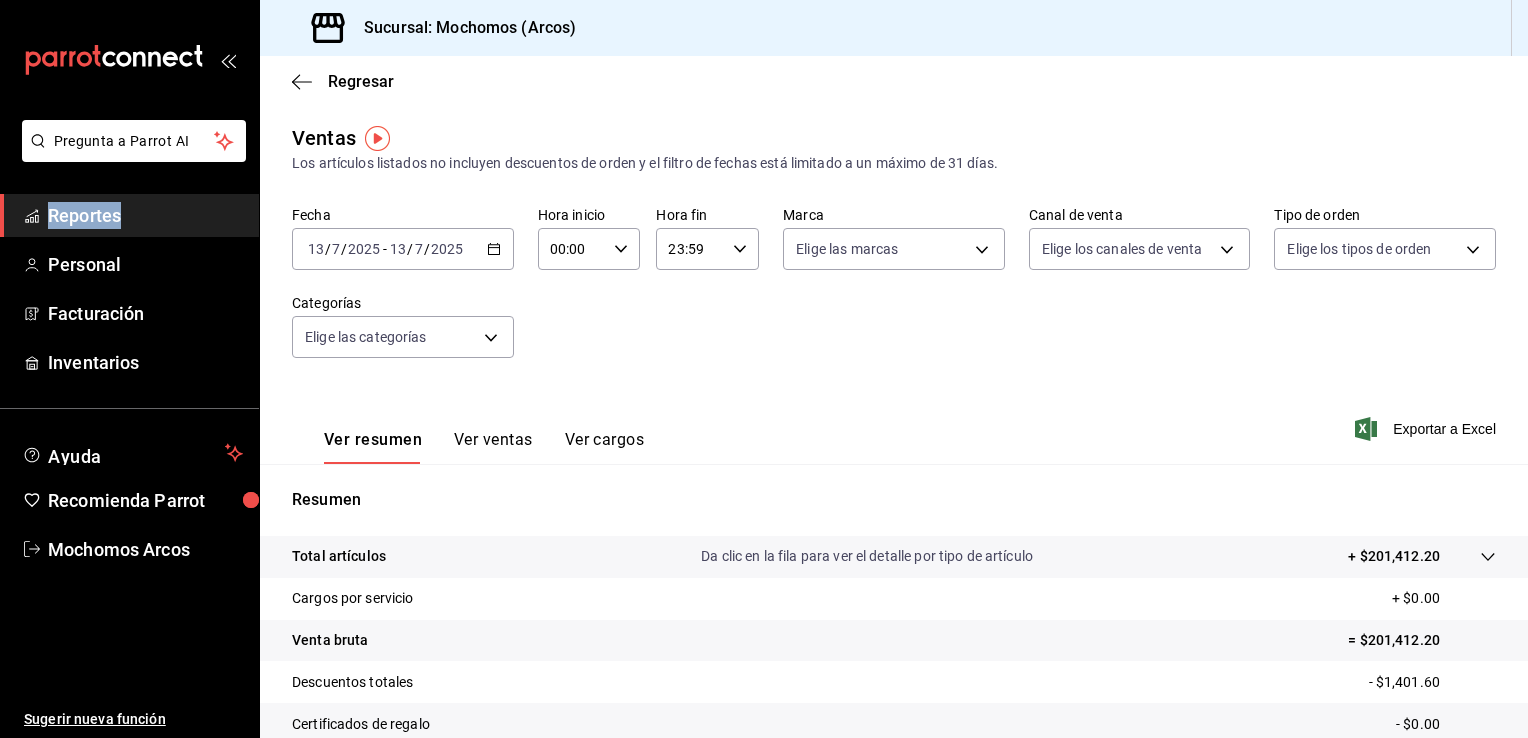 click 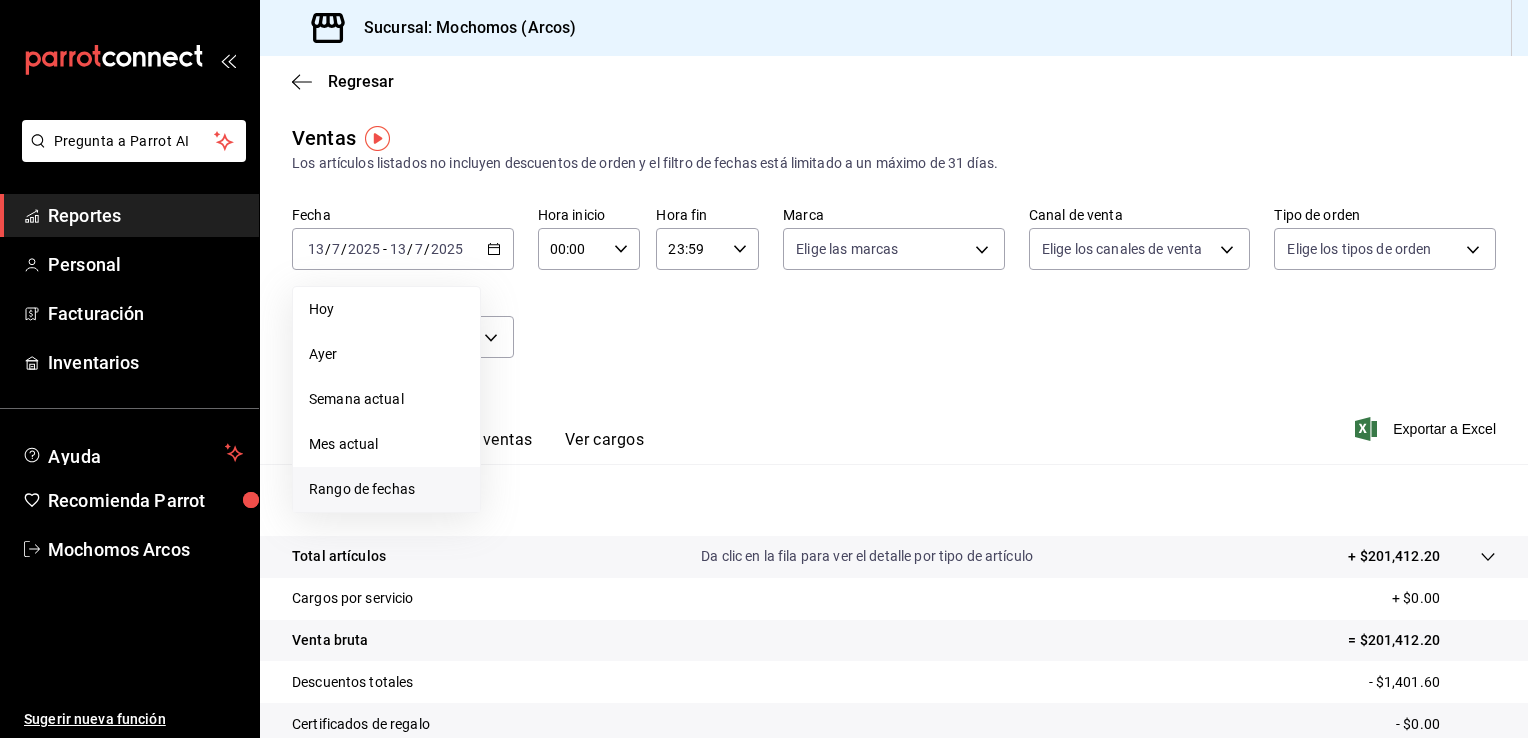 click on "Rango de fechas" at bounding box center (386, 489) 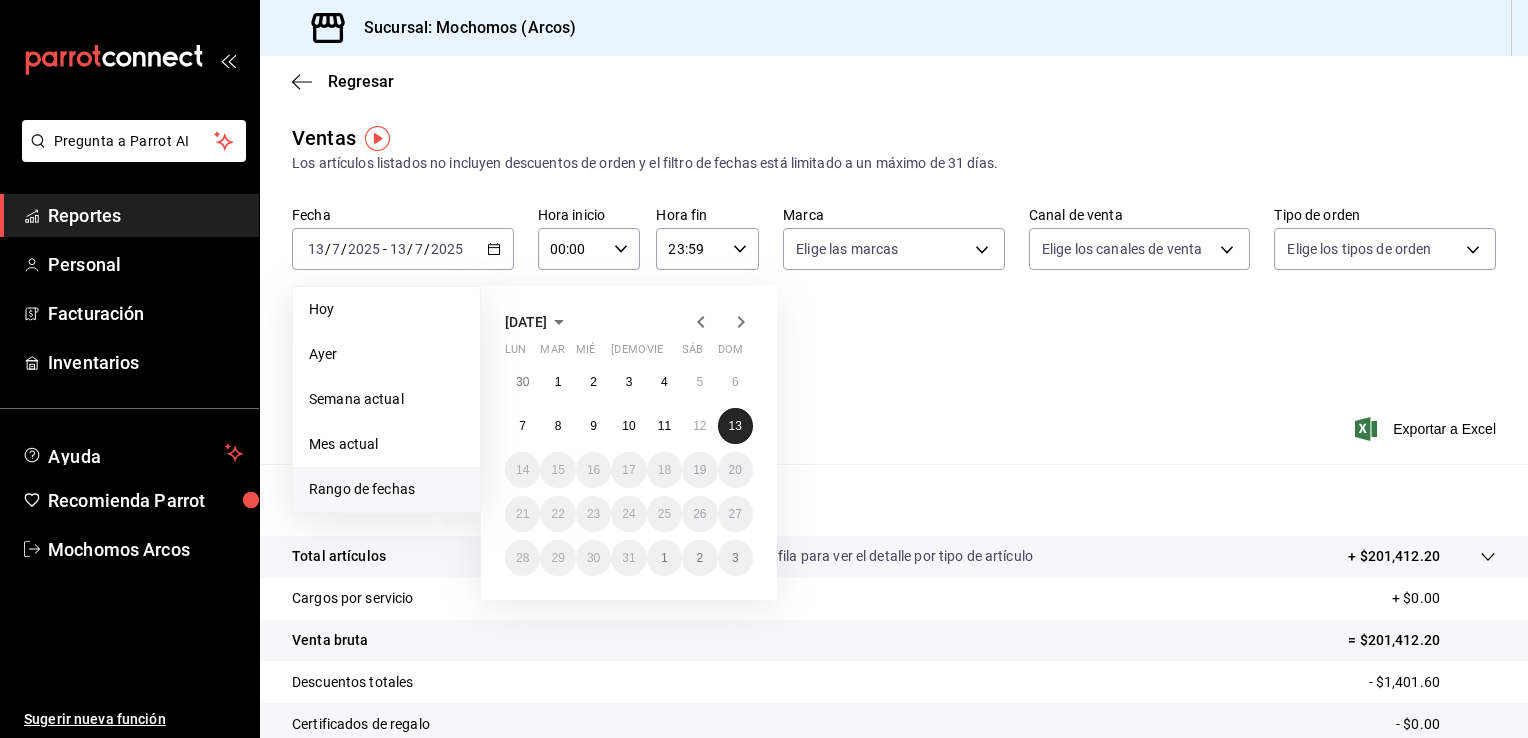 click on "13" at bounding box center (735, 426) 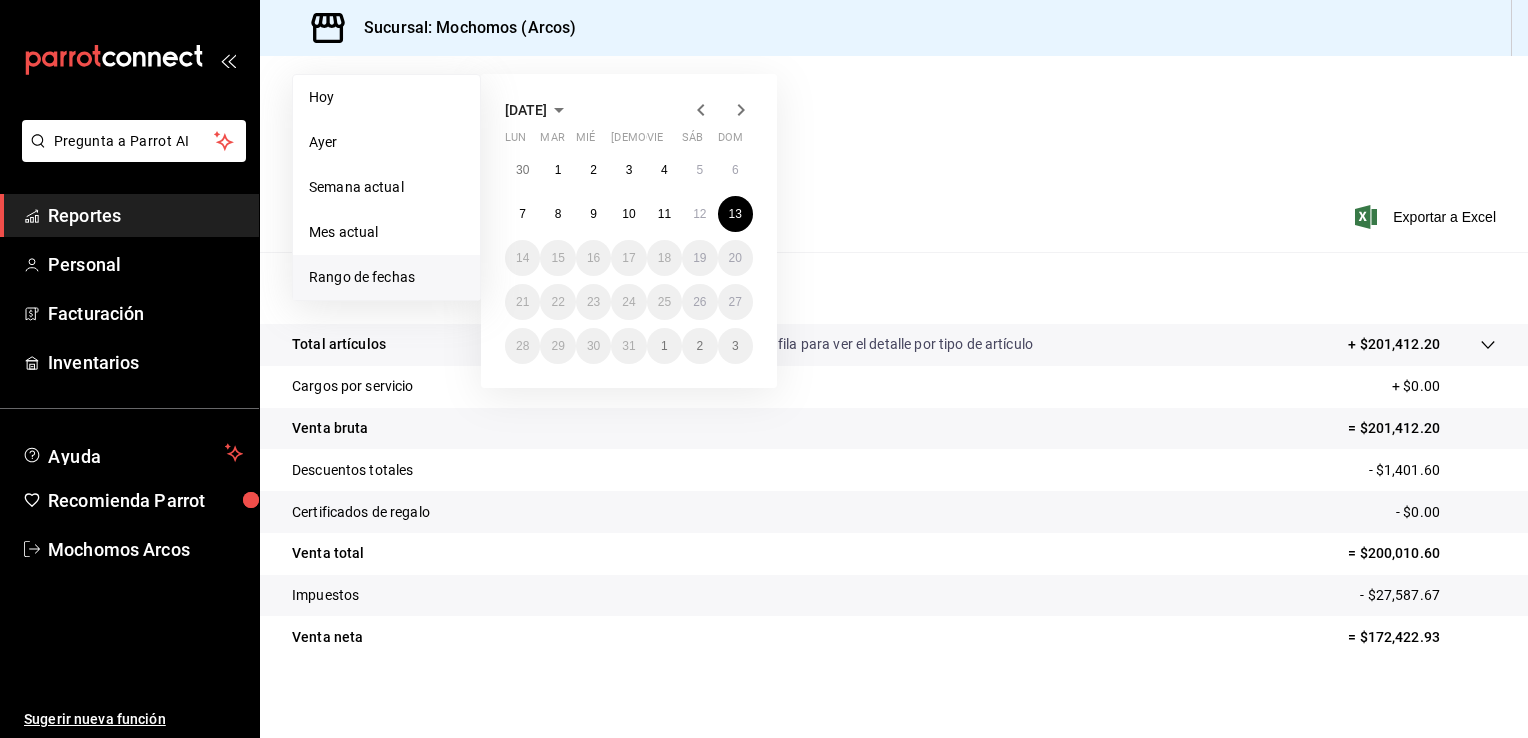 scroll, scrollTop: 220, scrollLeft: 0, axis: vertical 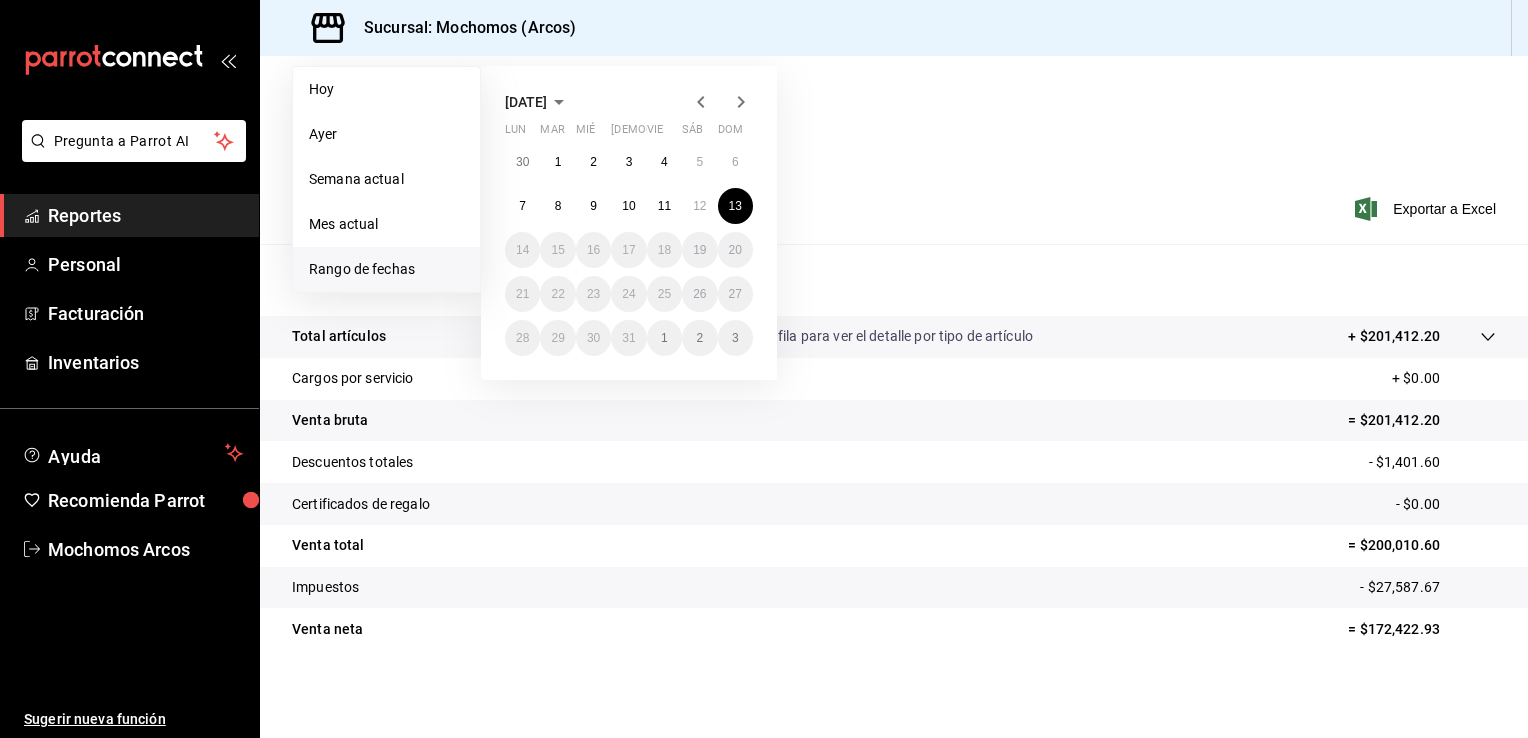 click on "Fecha [DATE] [DATE] - [DATE] [DATE] [DATE] [DATE] Semana actual Mes actual [GEOGRAPHIC_DATA] de fechas [DATE] lun mar mié jue vie sáb dom 30 1 2 3 4 5 6 7 8 9 10 11 12 13 14 15 16 17 18 19 20 21 22 23 24 25 26 27 28 29 30 31 1 2 3 Hora inicio 00:00 Hora inicio Hora fin 23:59 Hora fin Marca Elige las marcas Canal de venta Elige los canales de venta Tipo de orden Elige los tipos de orden Categorías Elige las categorías" at bounding box center (894, 74) 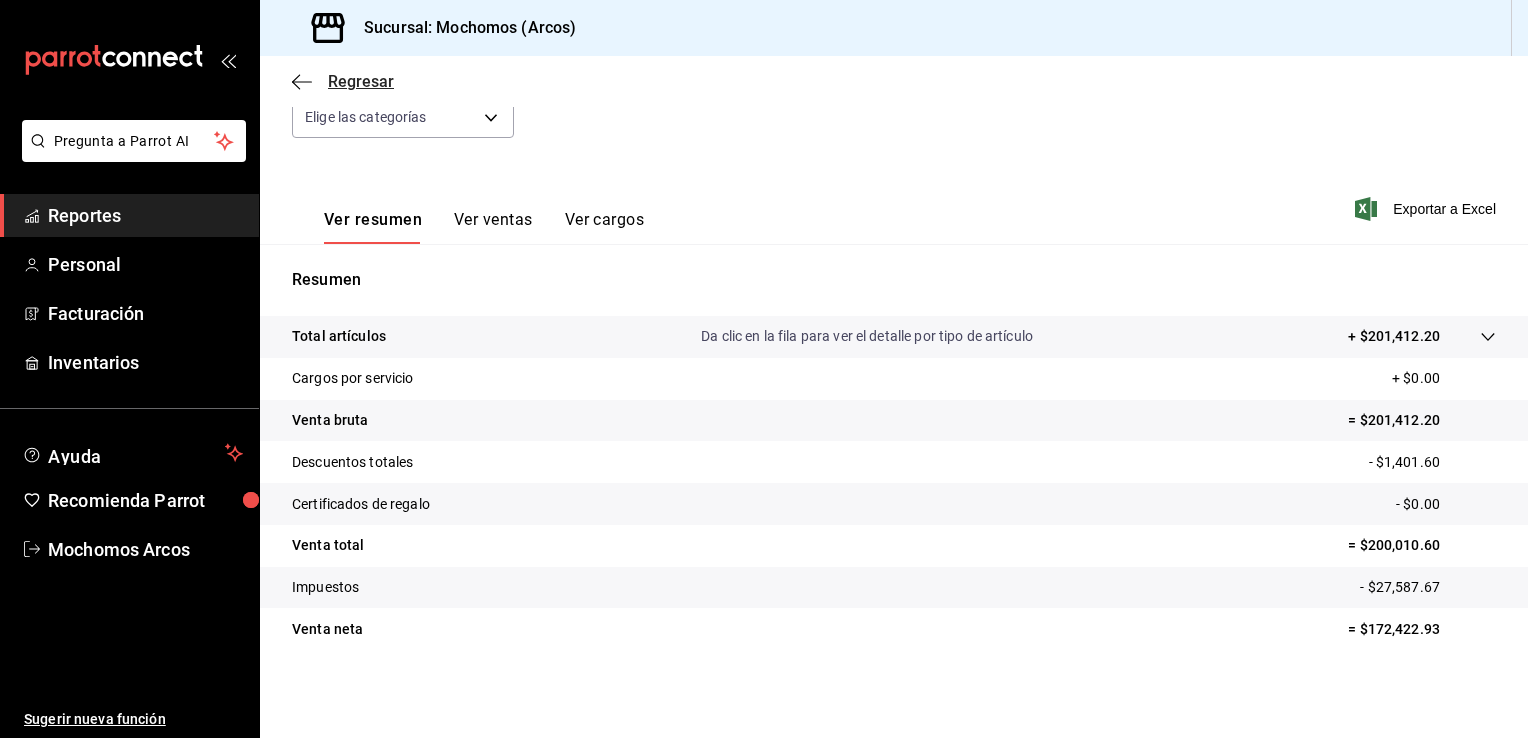 click 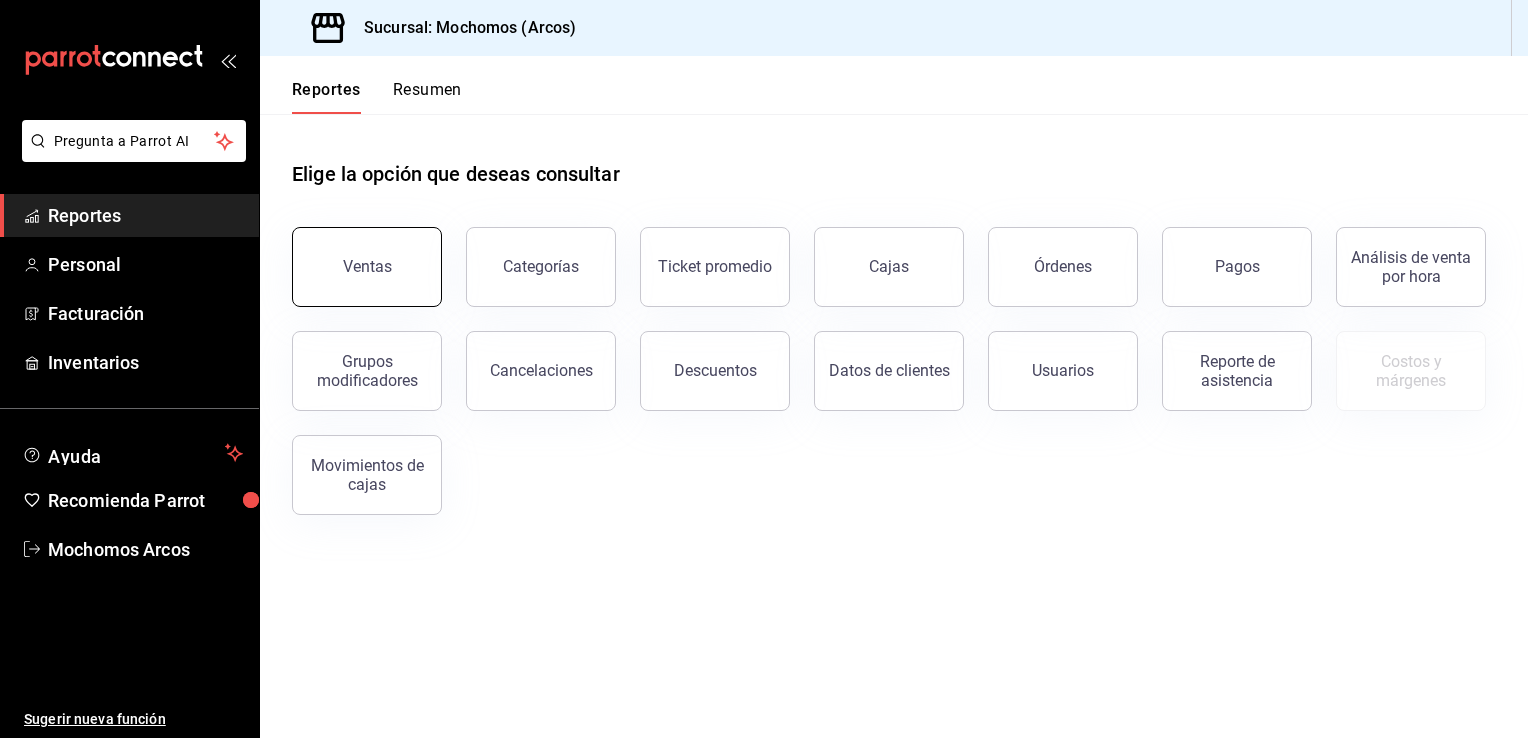 click on "Ventas" at bounding box center (367, 266) 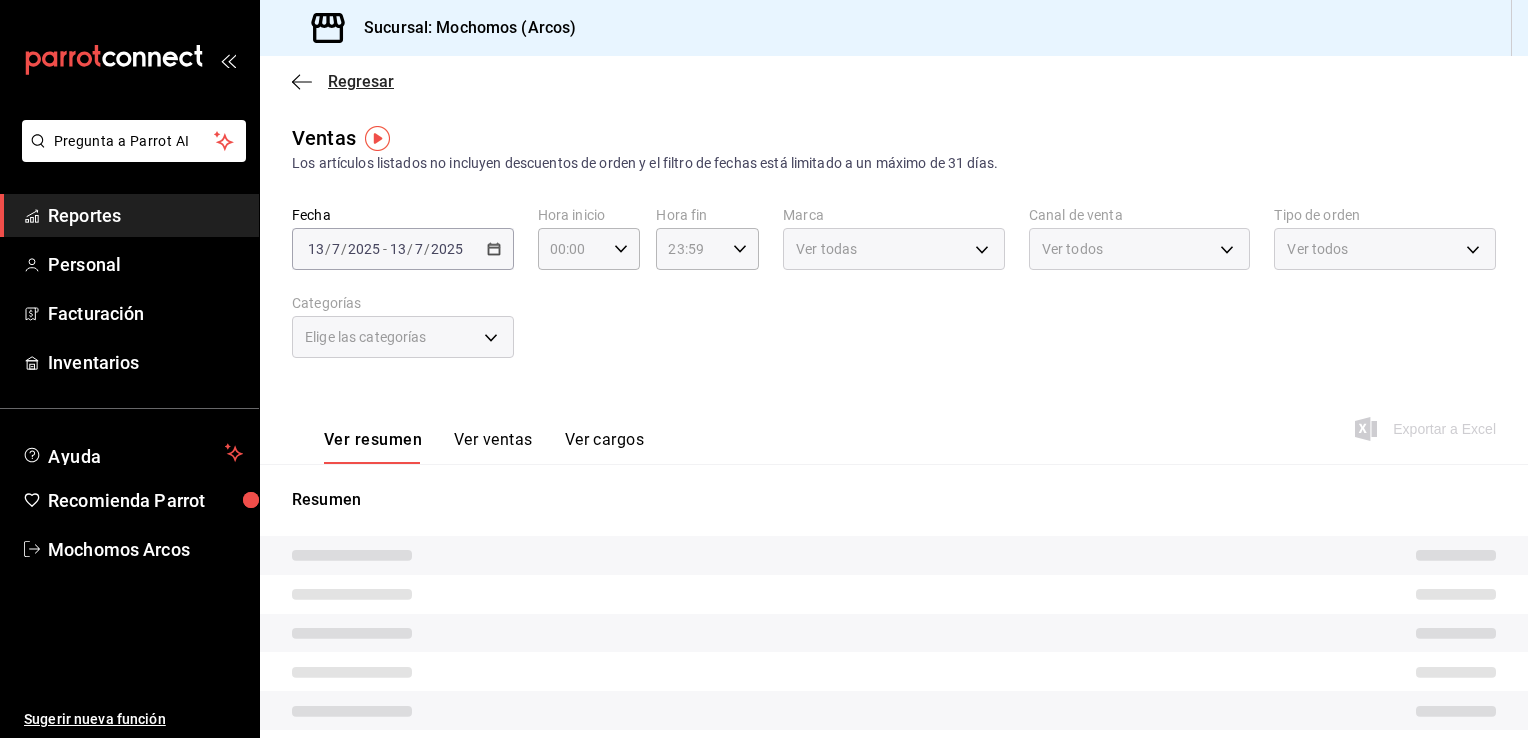 click 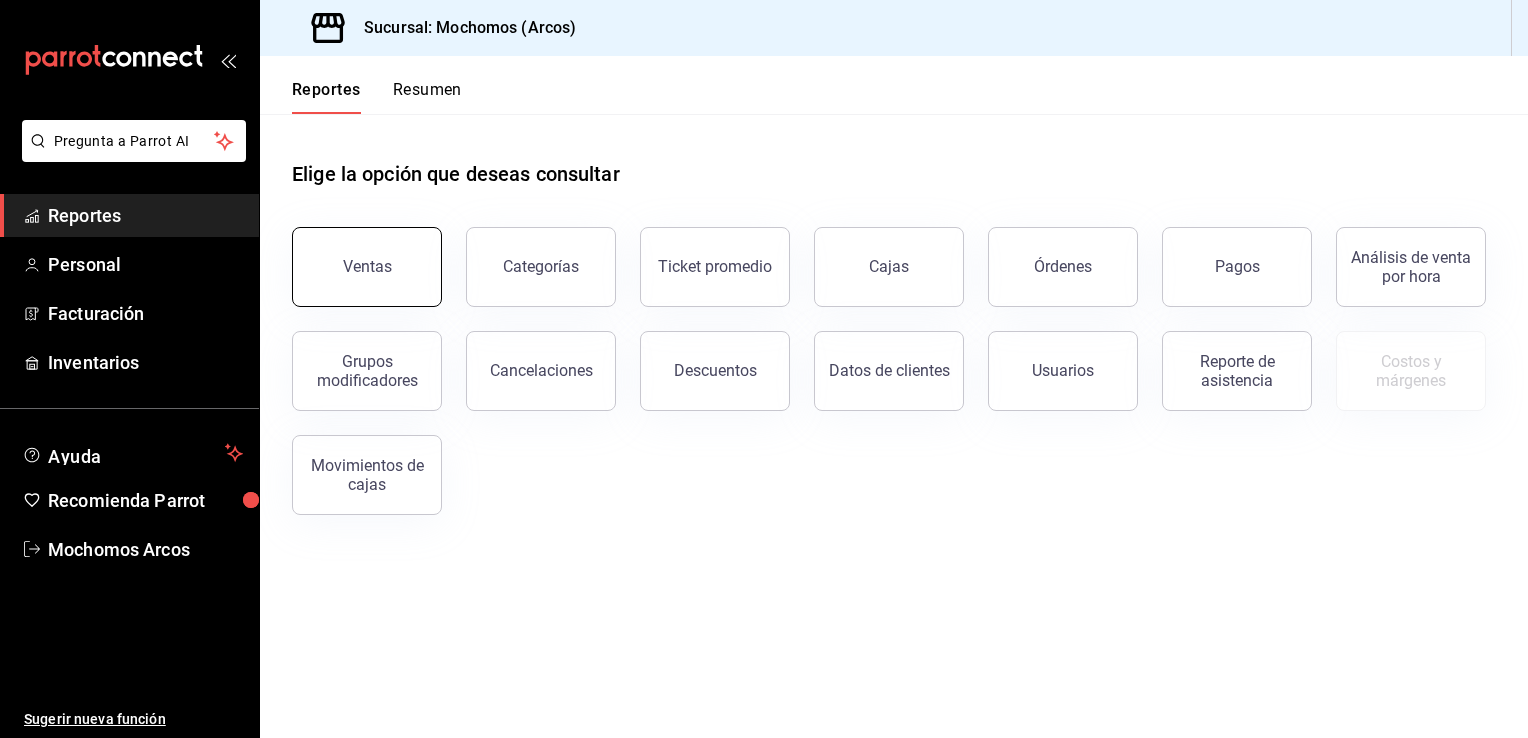 click on "Ventas" at bounding box center (367, 267) 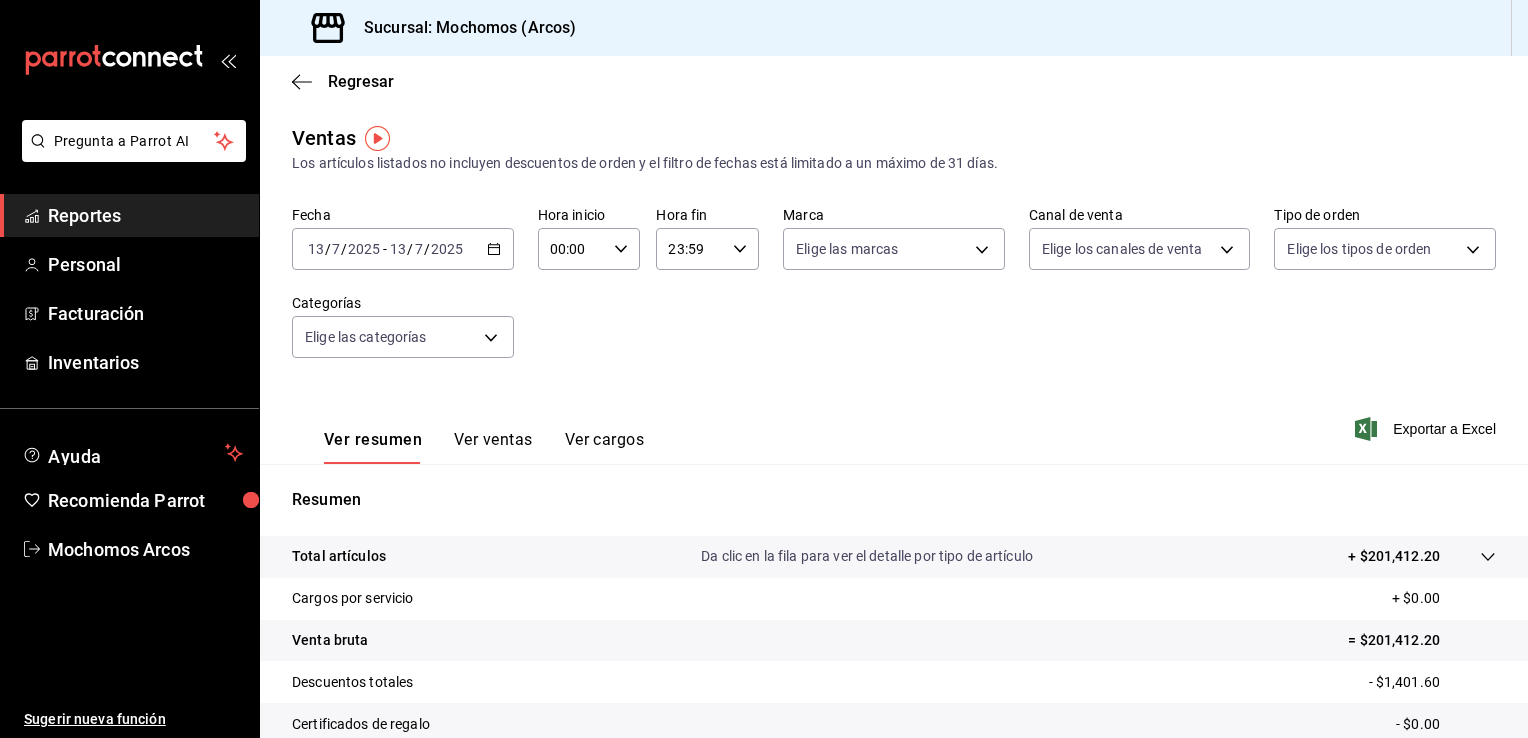 click 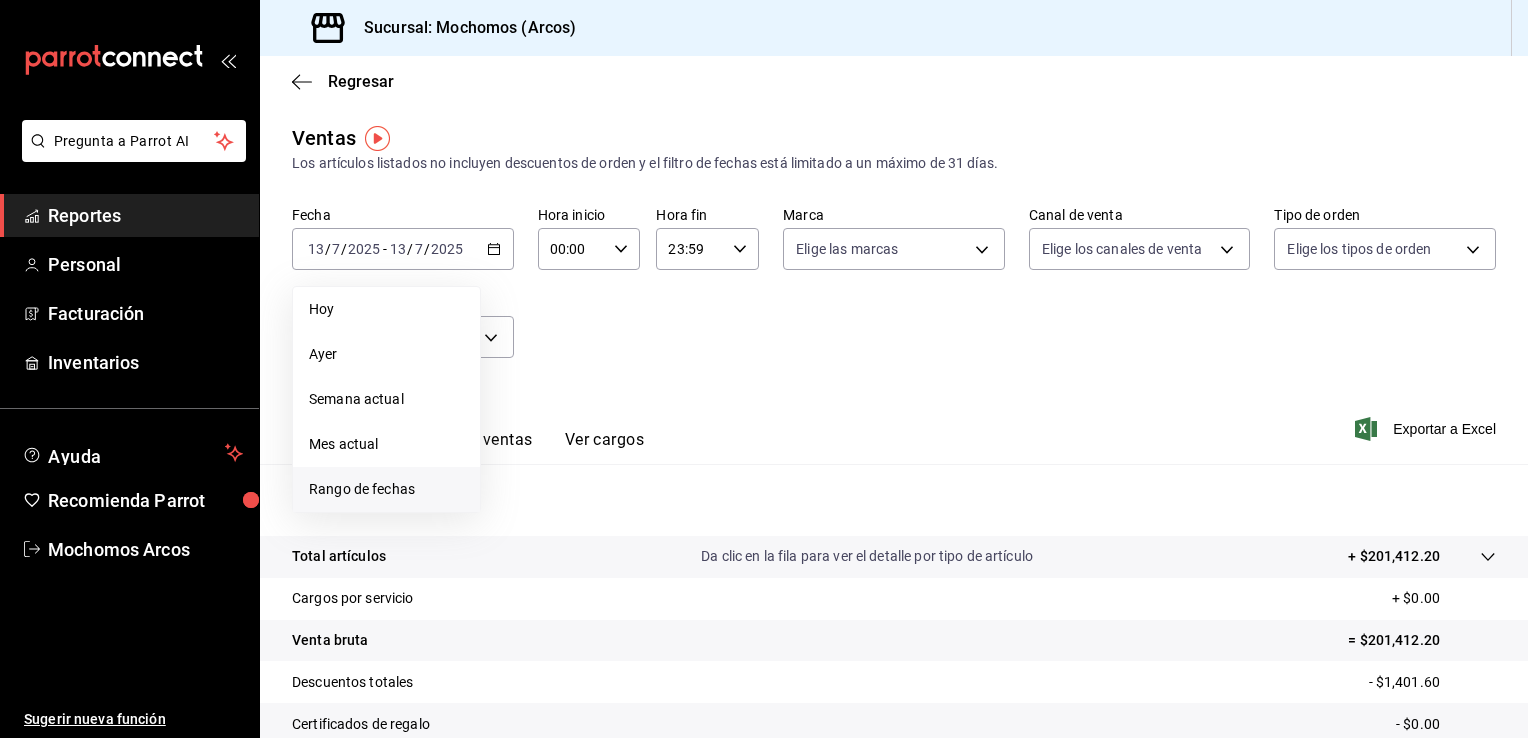 click on "Rango de fechas" at bounding box center [386, 489] 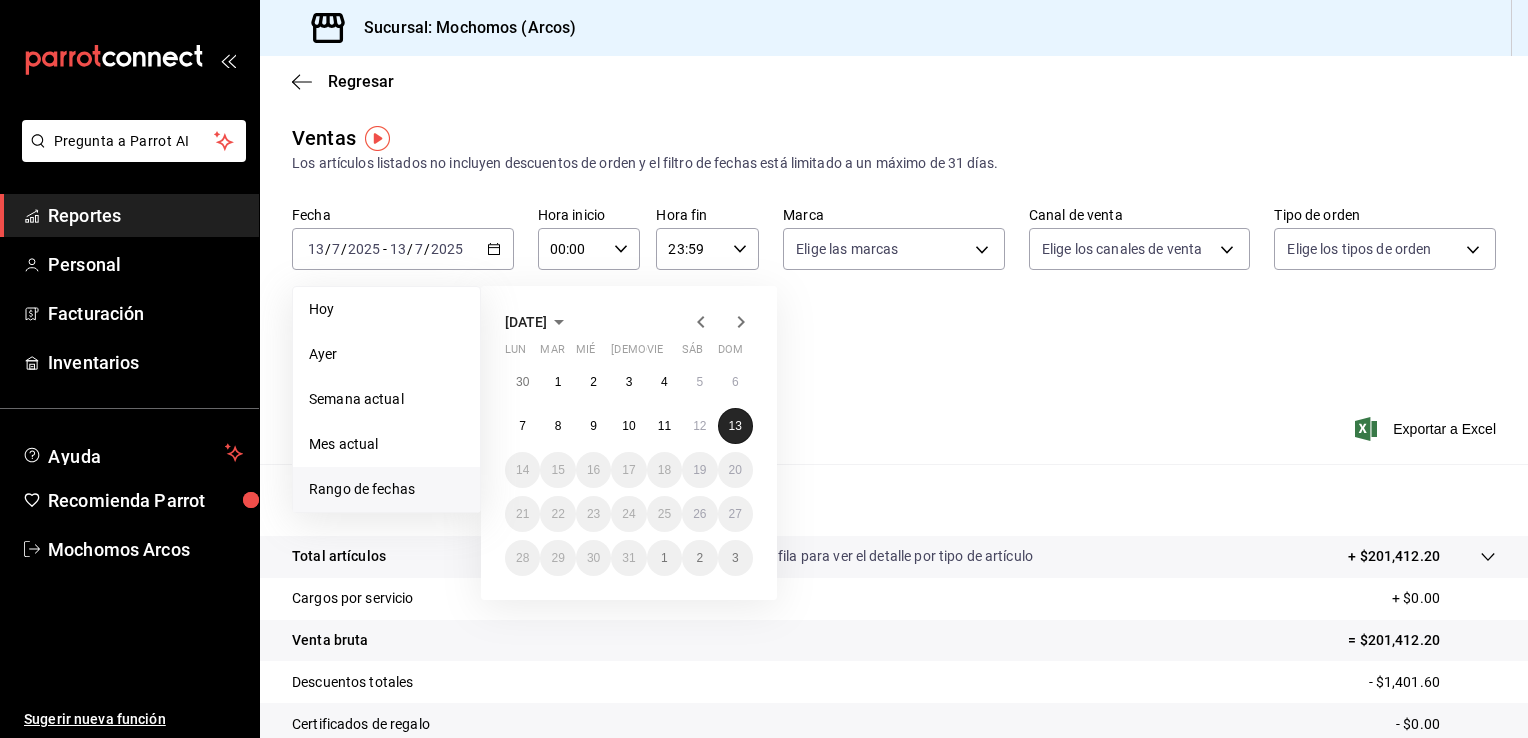 click on "13" at bounding box center [735, 426] 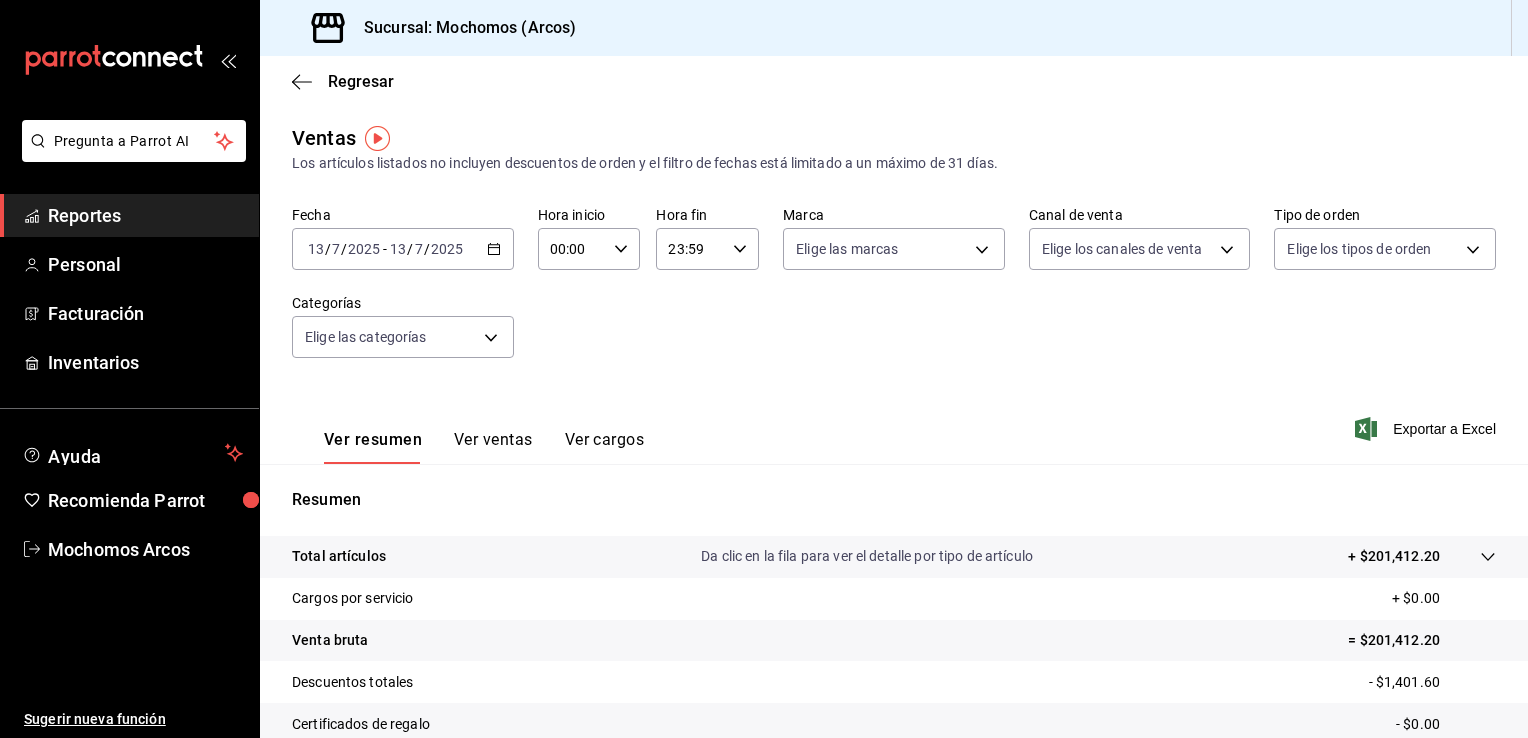 click 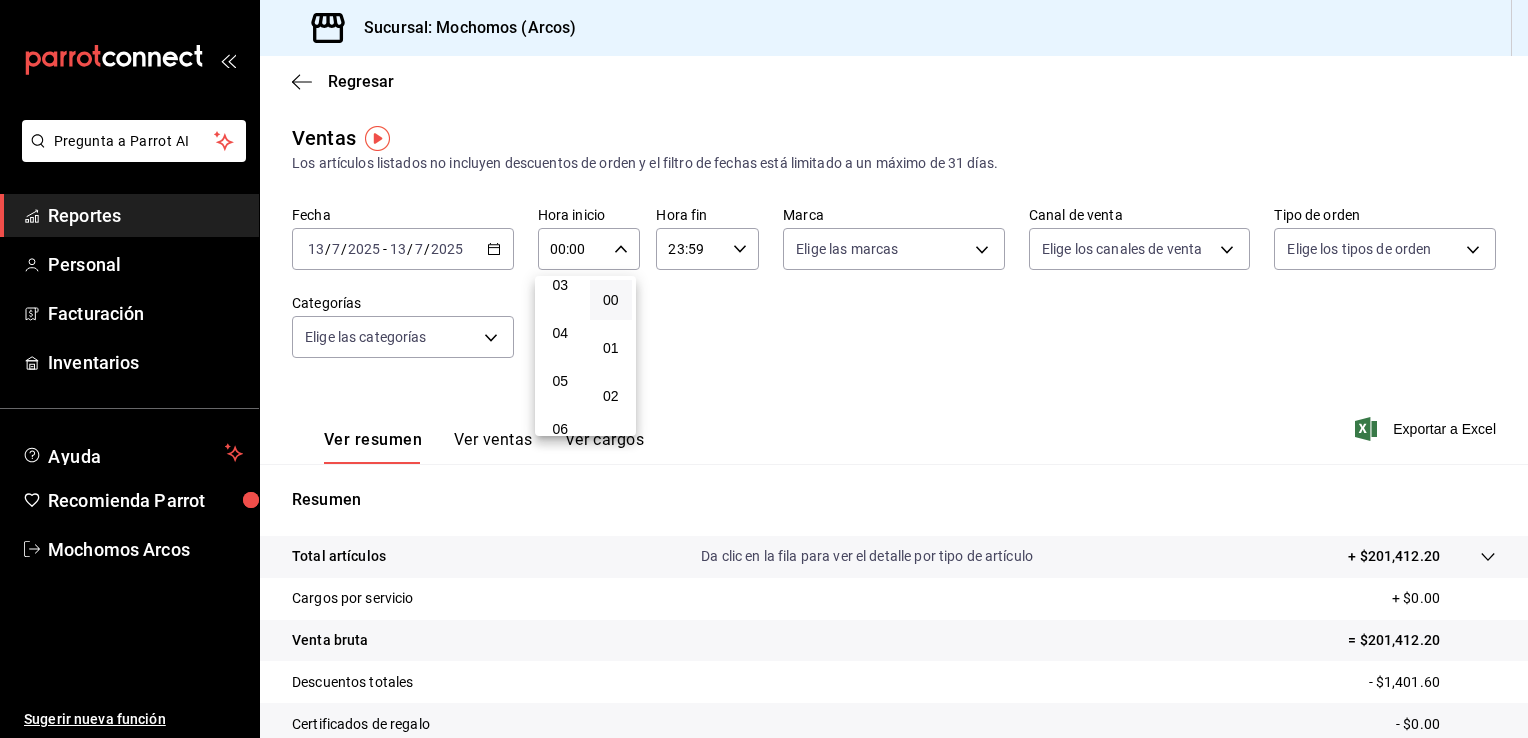 scroll, scrollTop: 158, scrollLeft: 0, axis: vertical 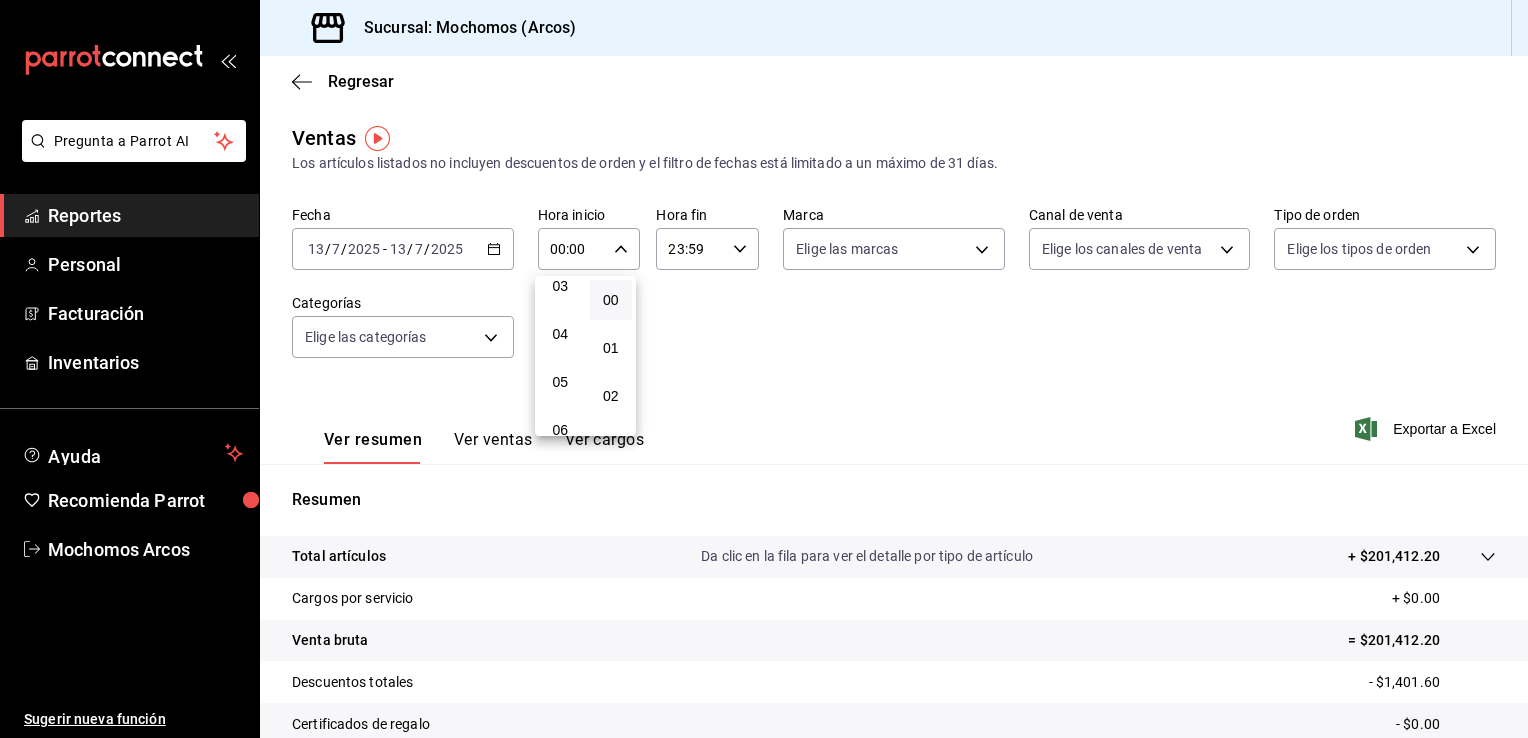 click on "05" at bounding box center (560, 382) 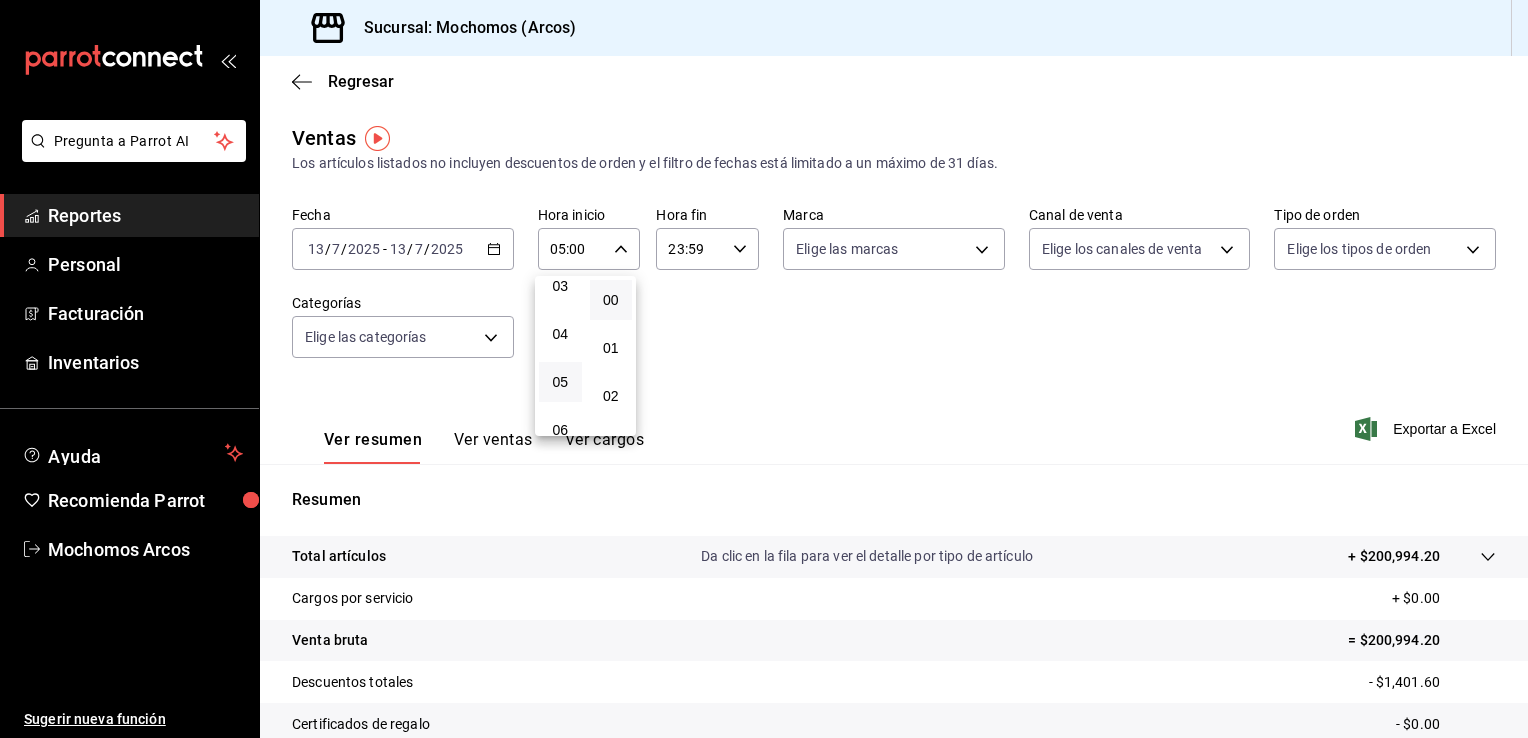 click at bounding box center [764, 369] 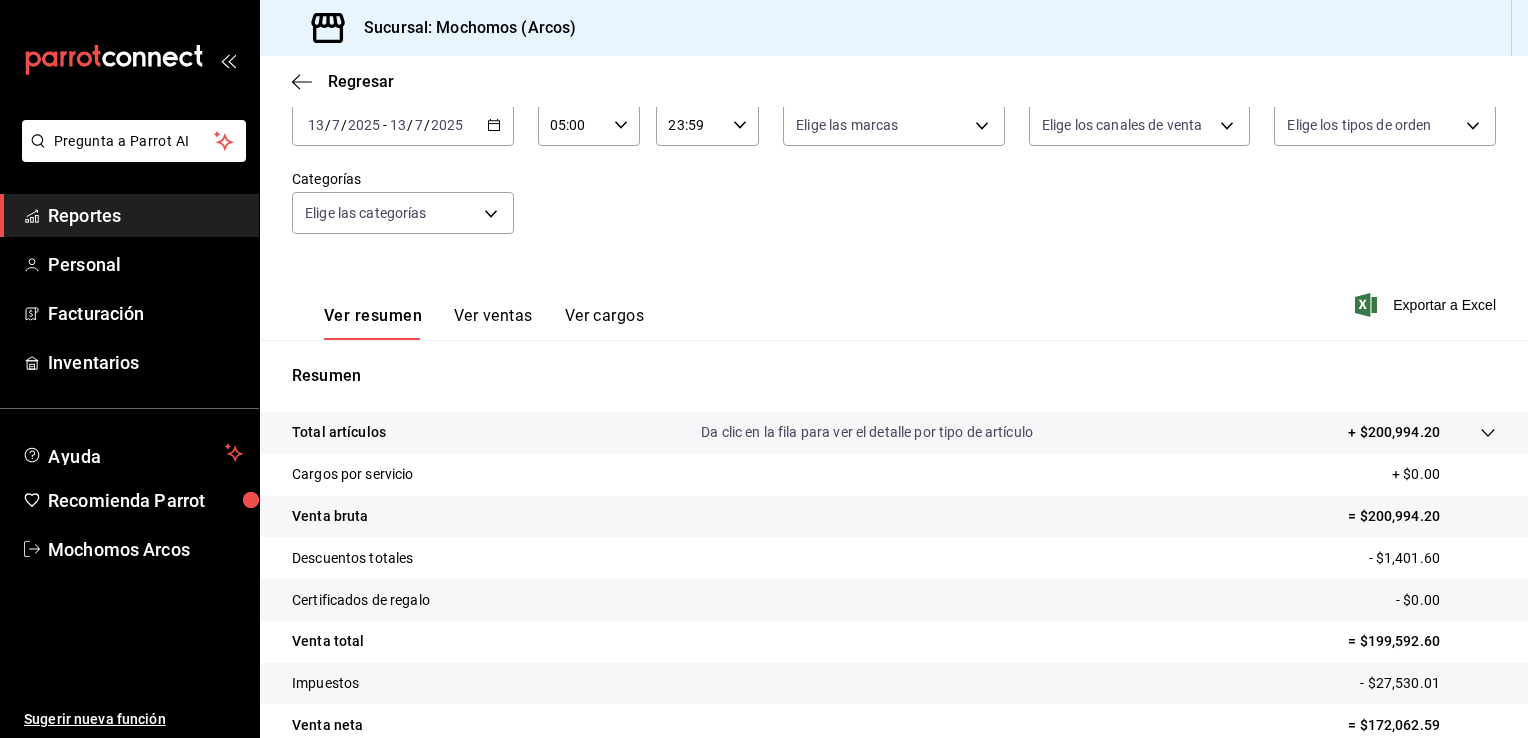 scroll, scrollTop: 126, scrollLeft: 0, axis: vertical 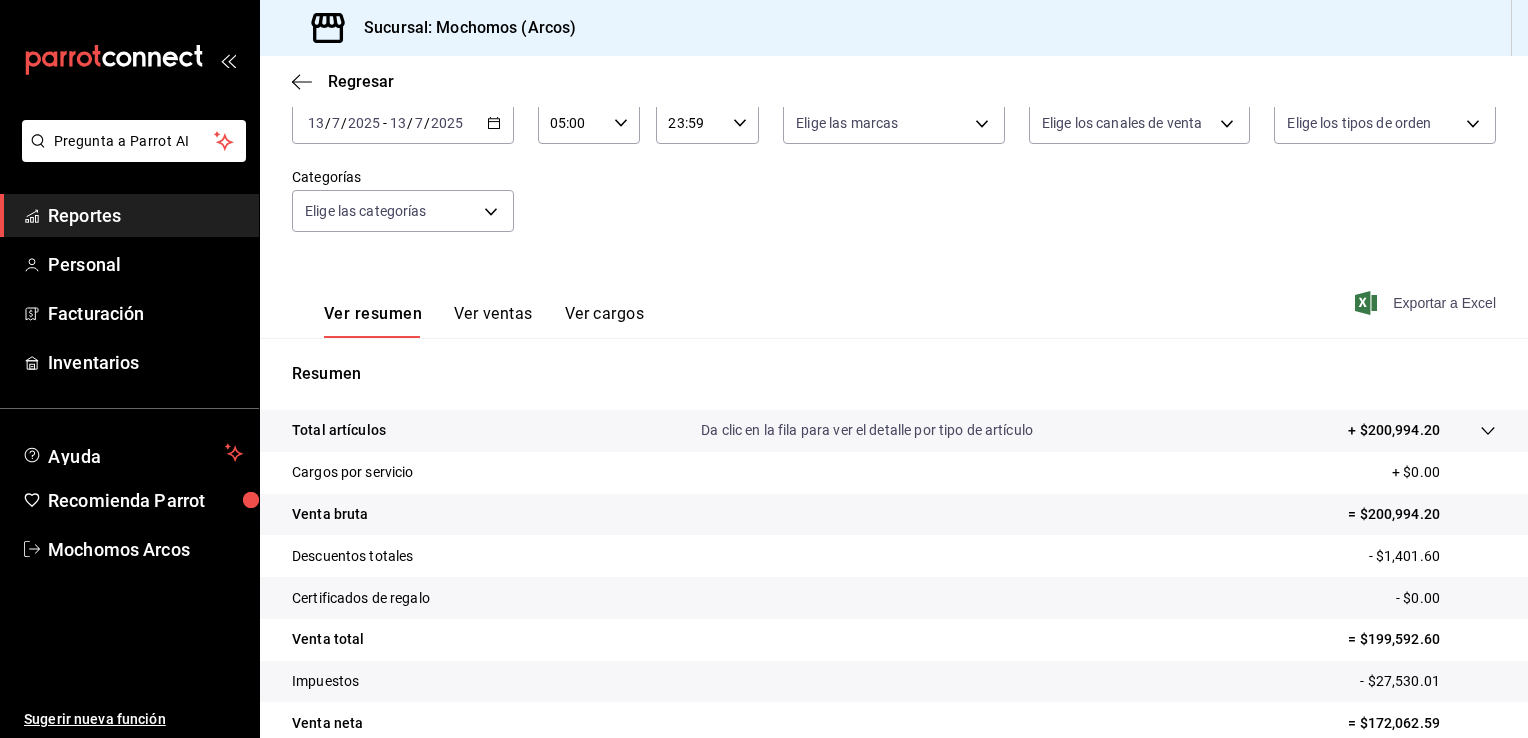 click on "Exportar a Excel" at bounding box center [1427, 303] 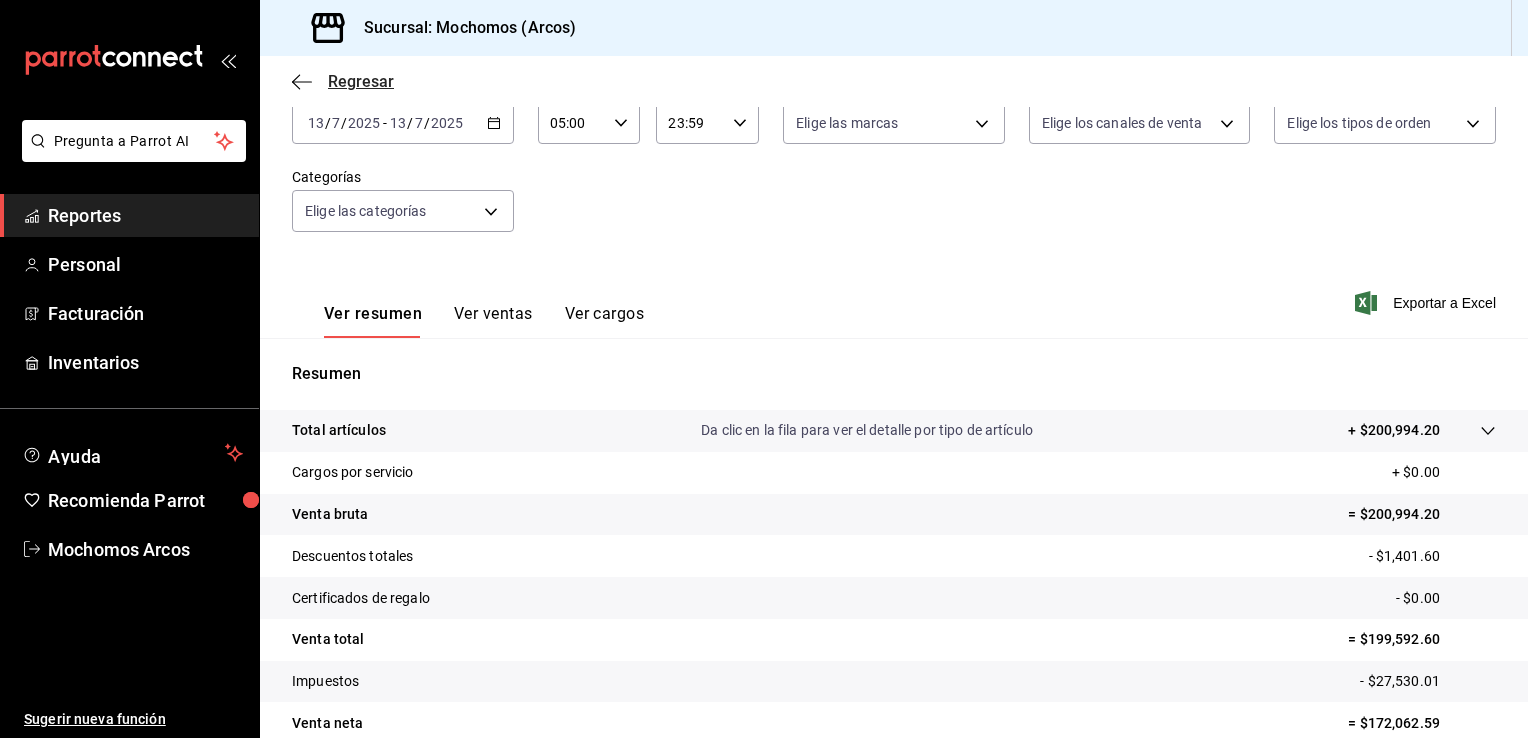 click 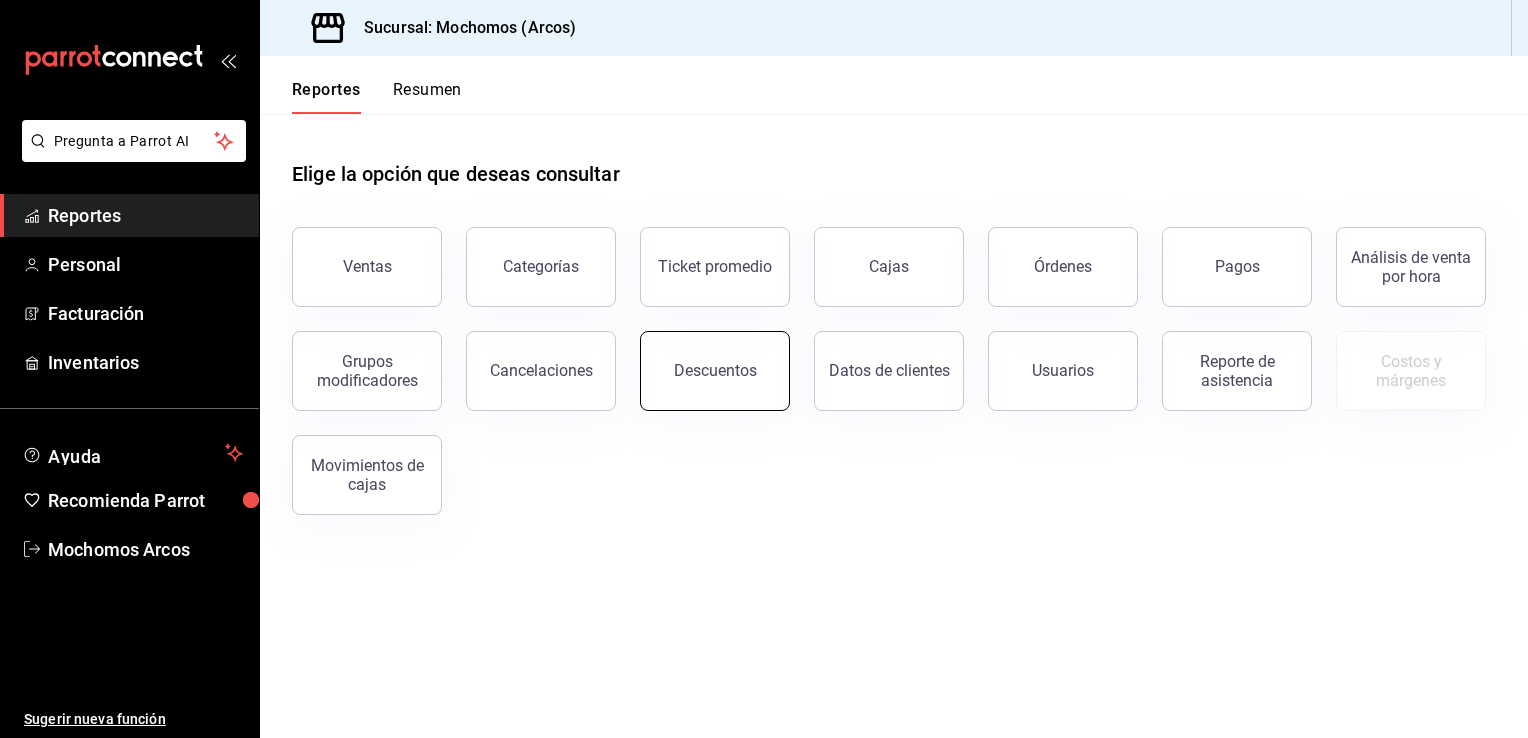 click on "Descuentos" at bounding box center [715, 370] 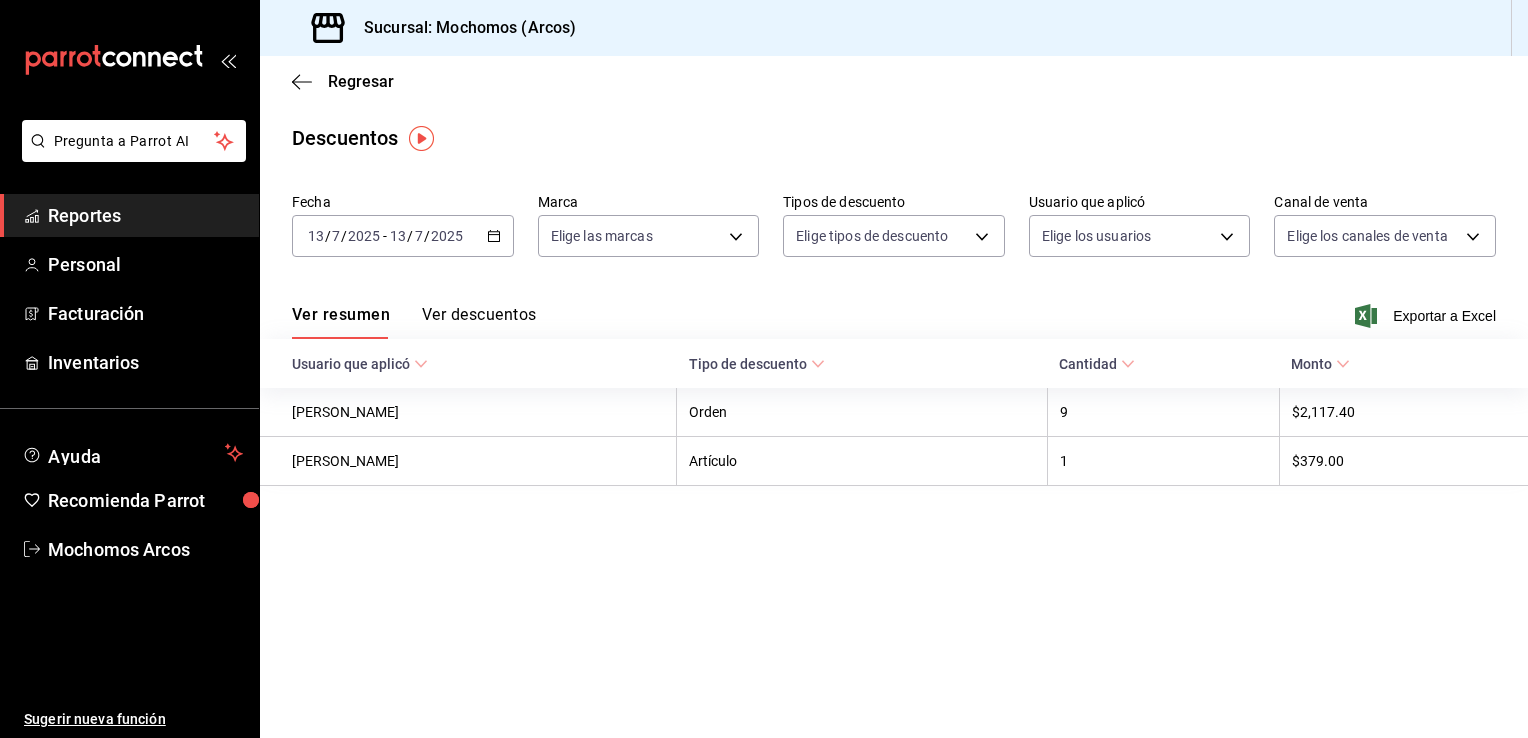 click 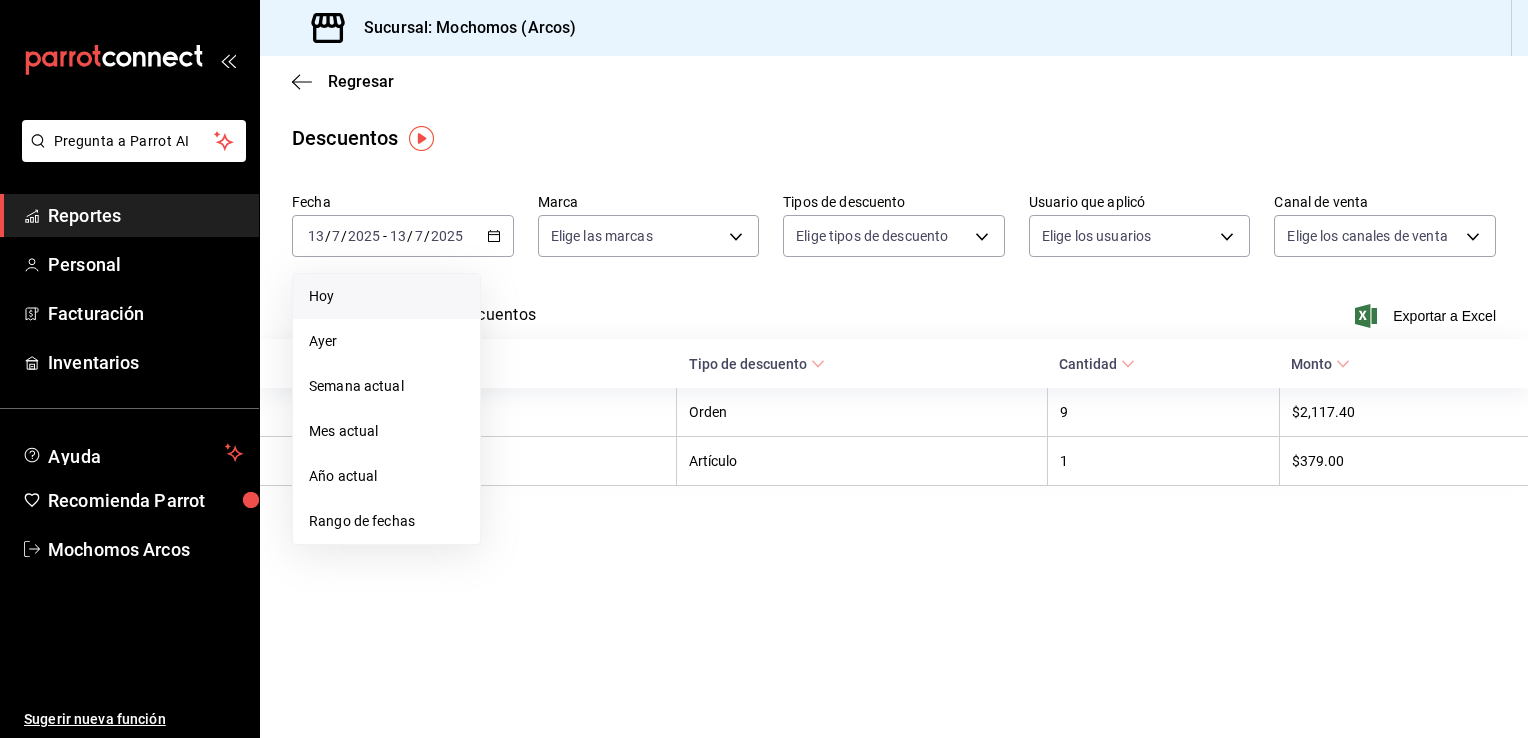 click on "Hoy" at bounding box center [386, 296] 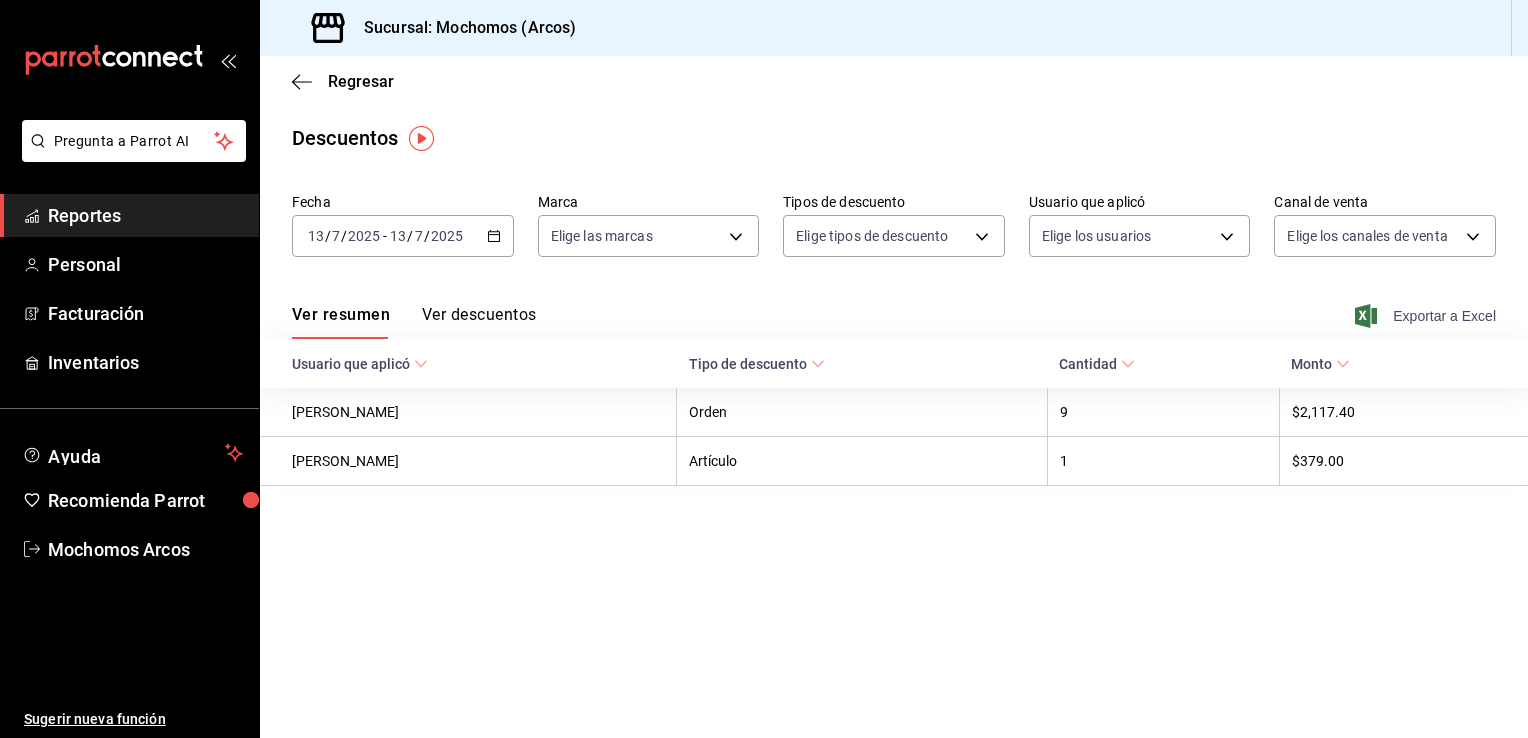 click on "Exportar a Excel" at bounding box center (1427, 316) 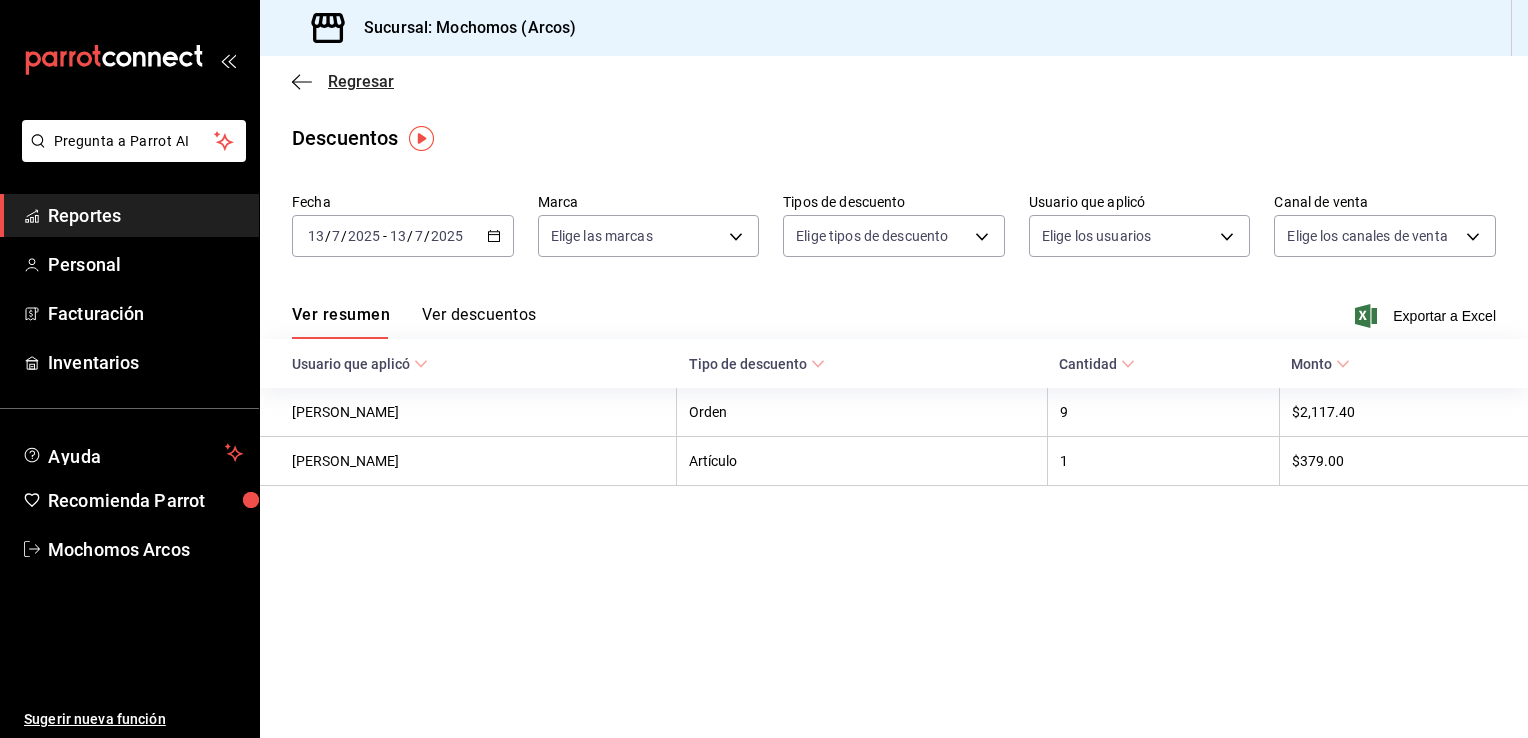 click 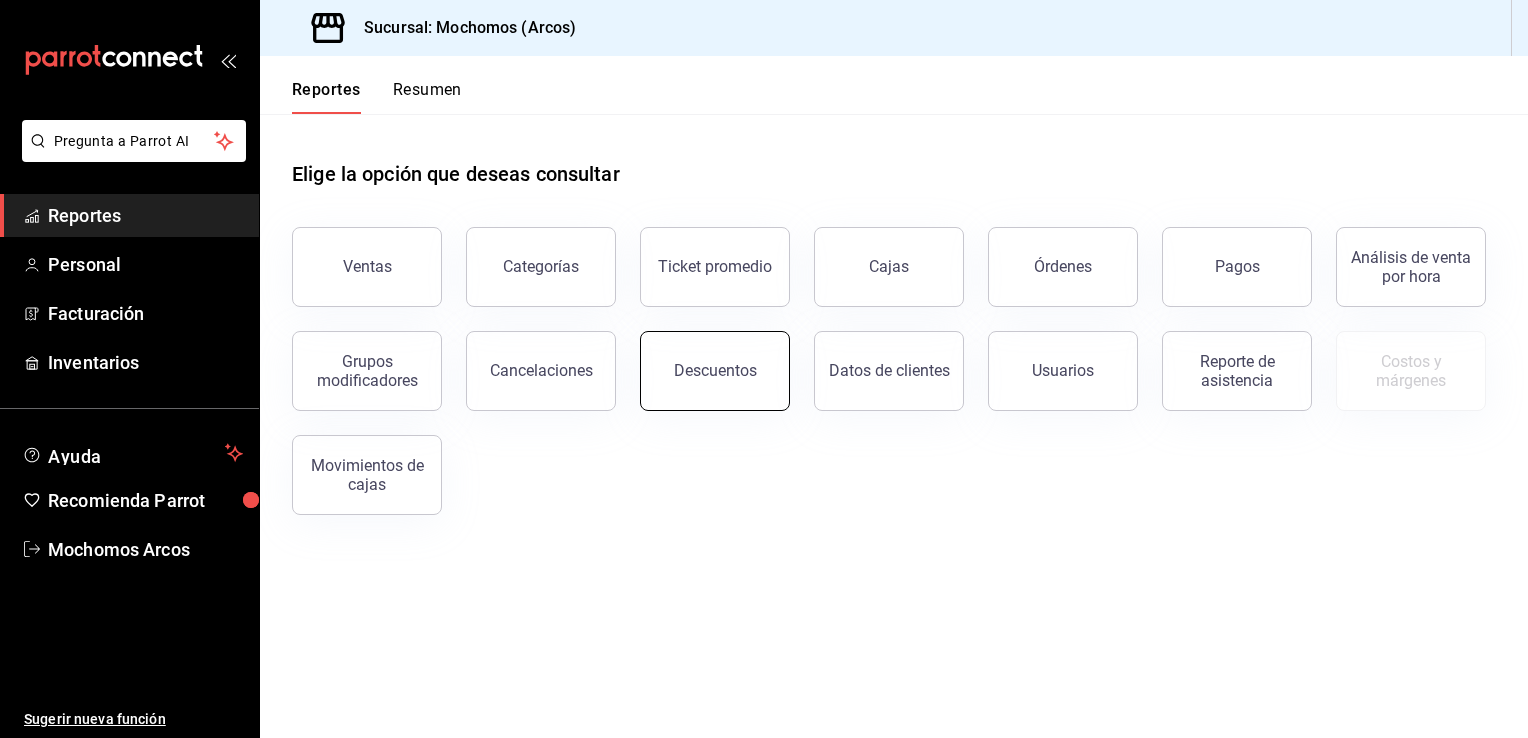 click on "Descuentos" at bounding box center (715, 370) 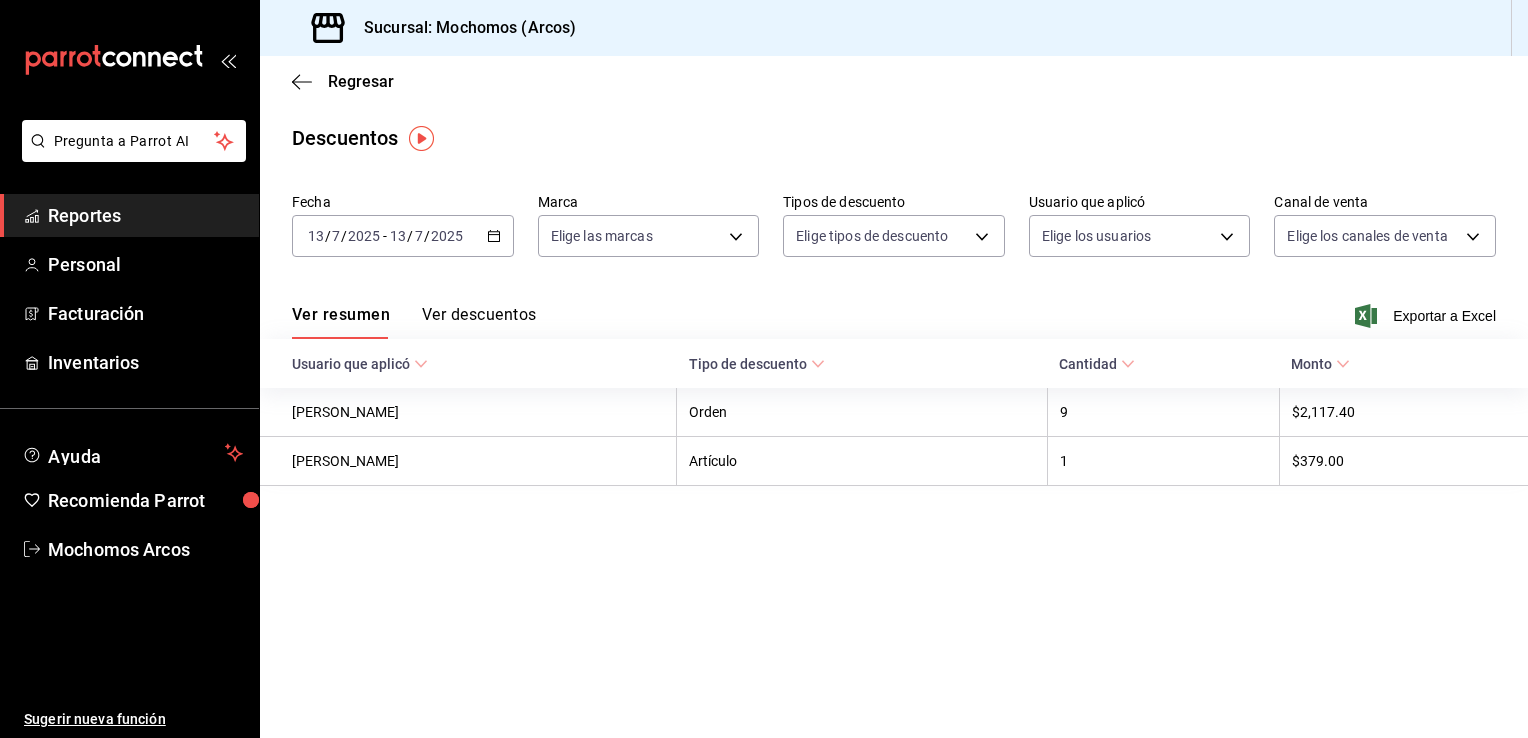 click 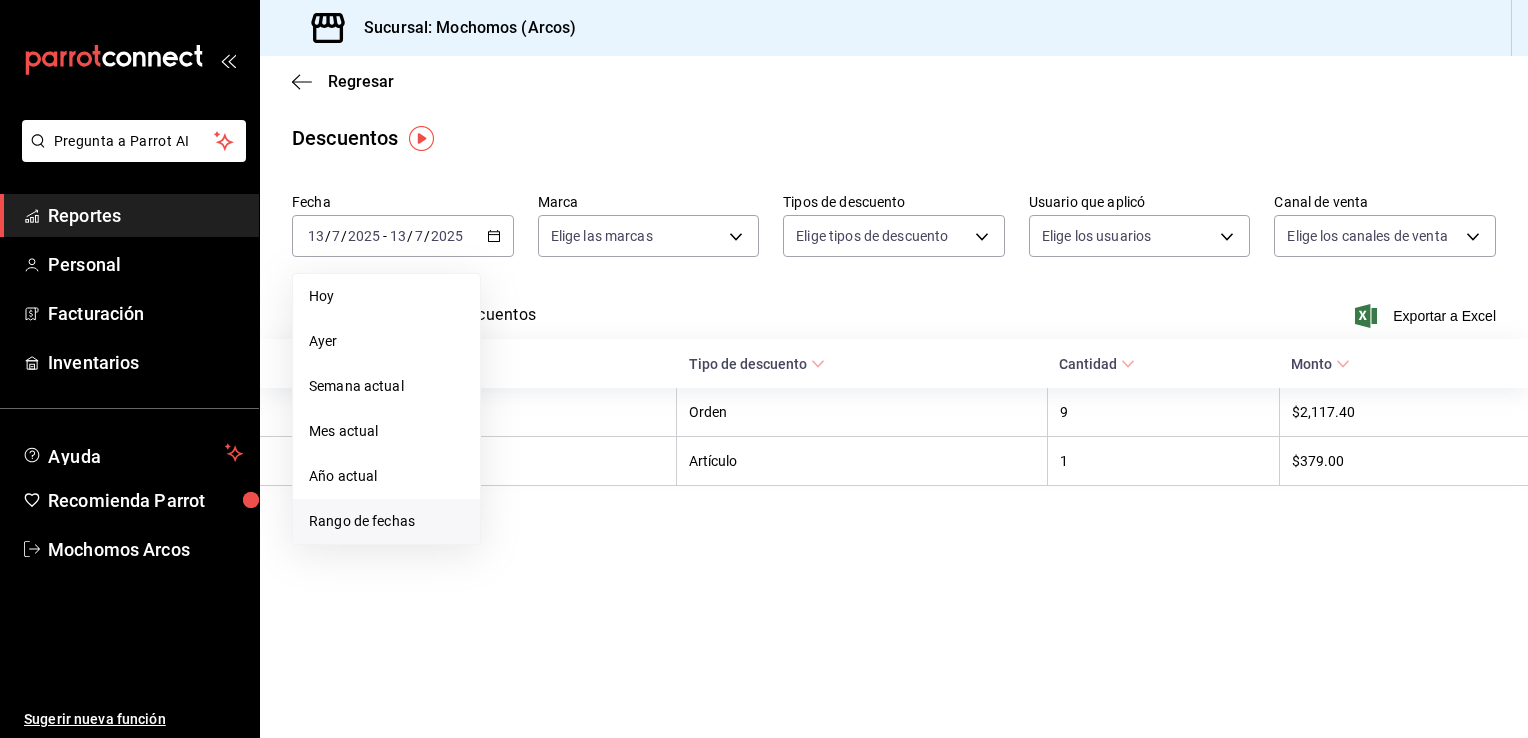 click on "Rango de fechas" at bounding box center (386, 521) 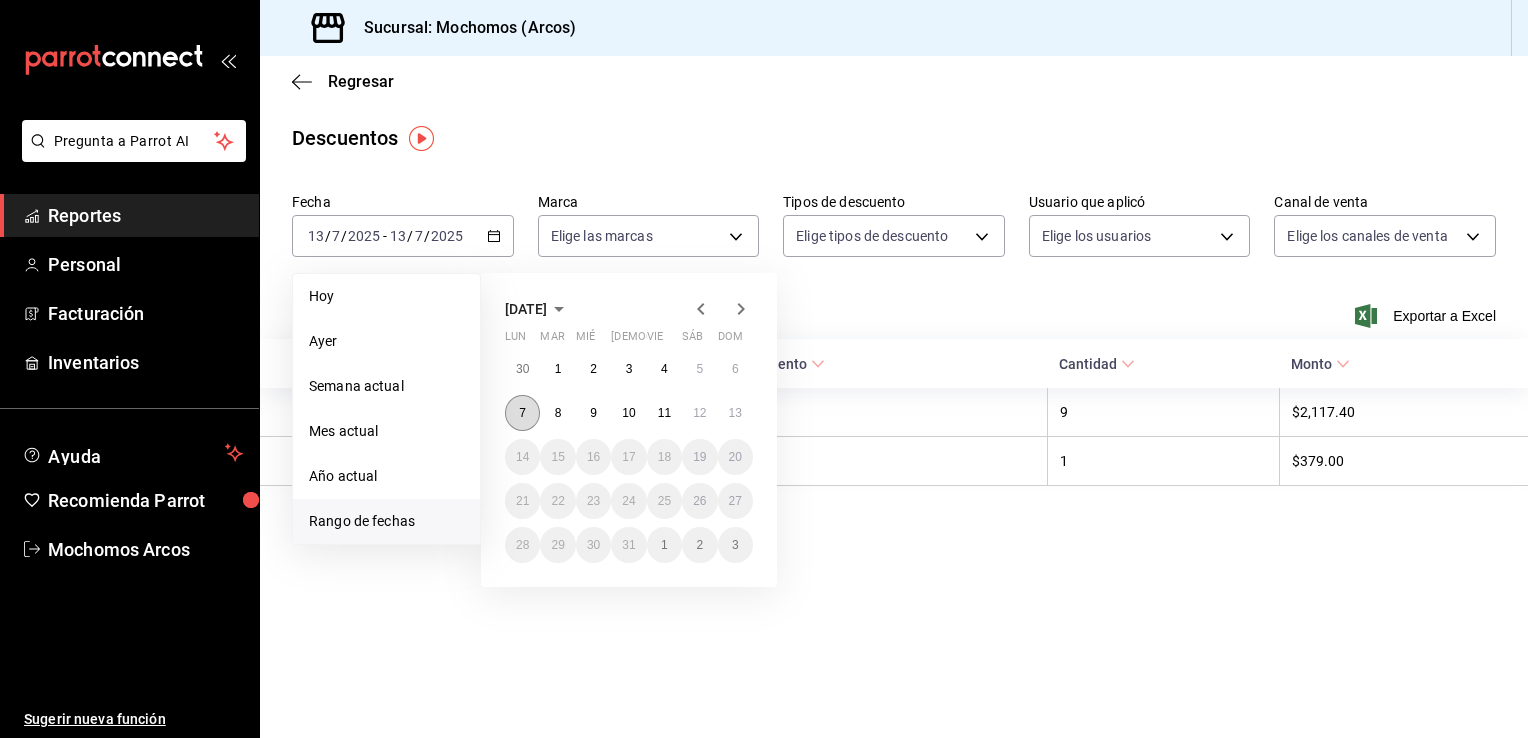 click on "7" at bounding box center [522, 413] 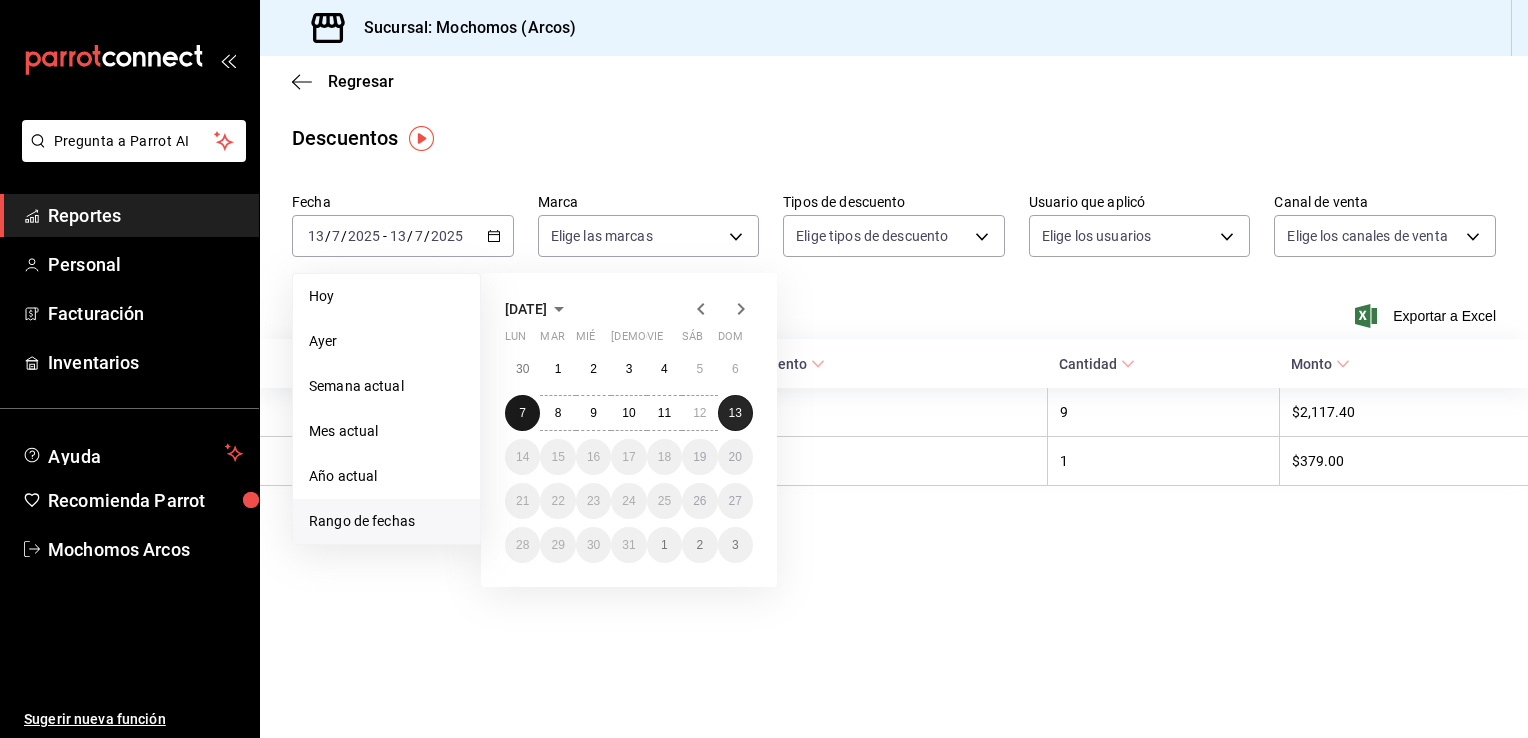 drag, startPoint x: 512, startPoint y: 407, endPoint x: 745, endPoint y: 407, distance: 233 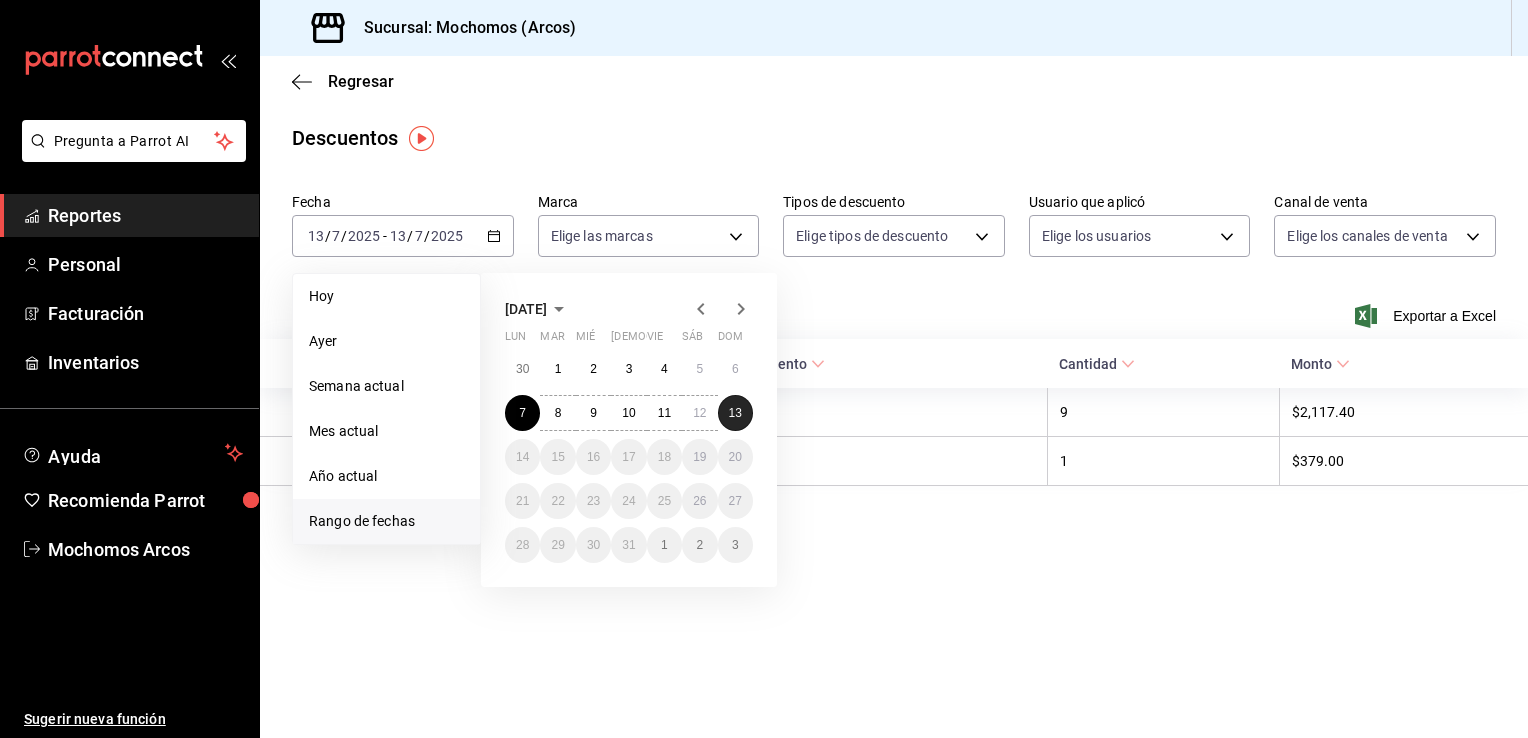 click on "13" at bounding box center (735, 413) 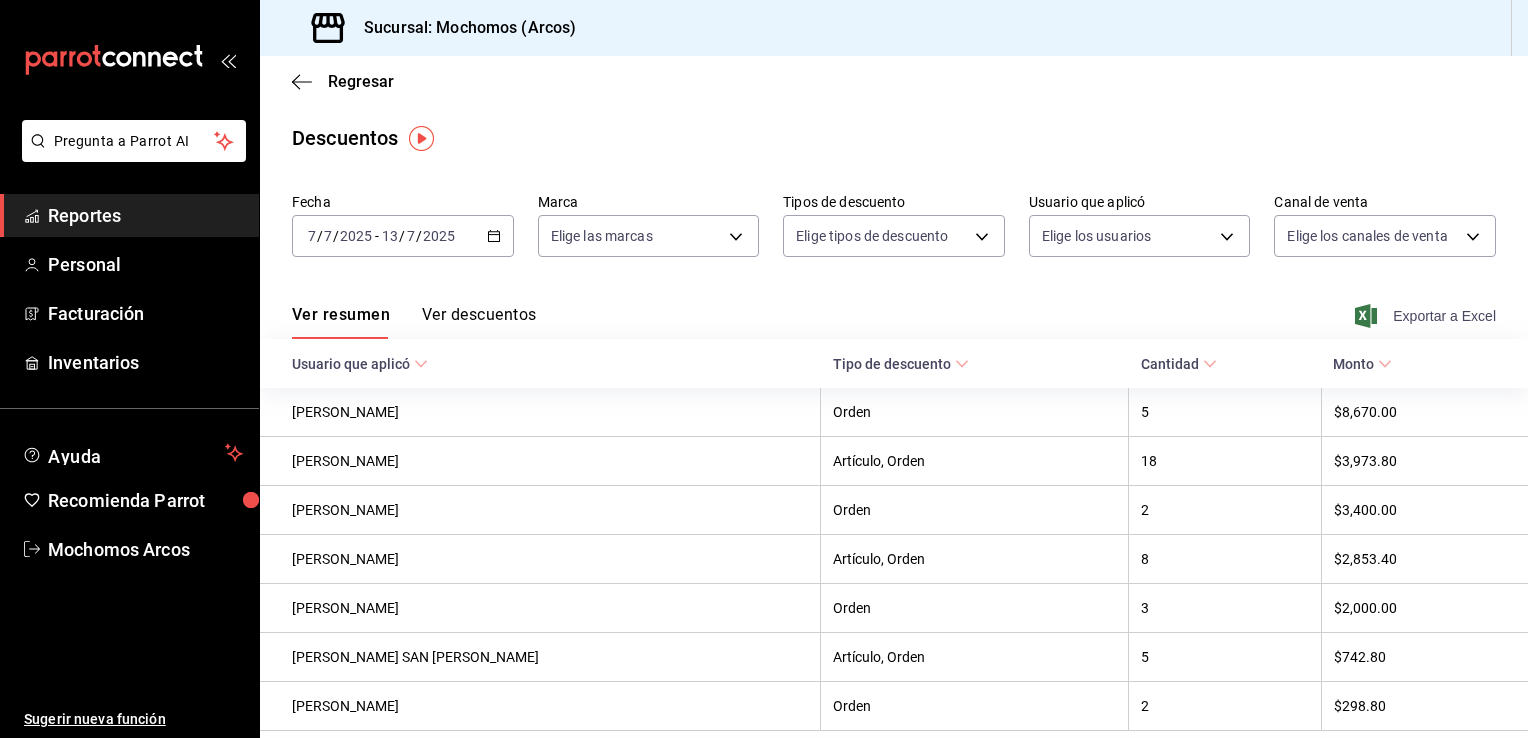 click 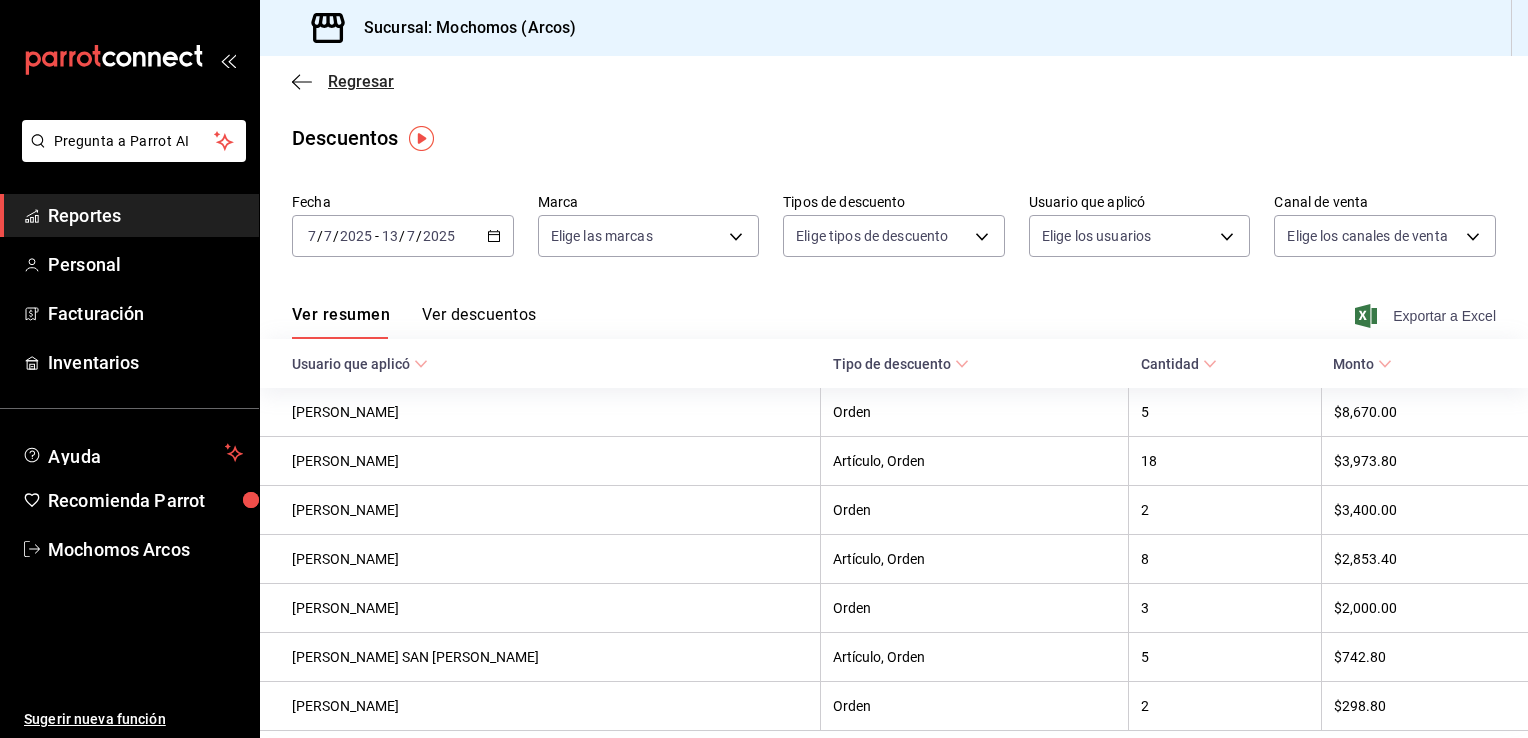click on "Regresar" at bounding box center [343, 81] 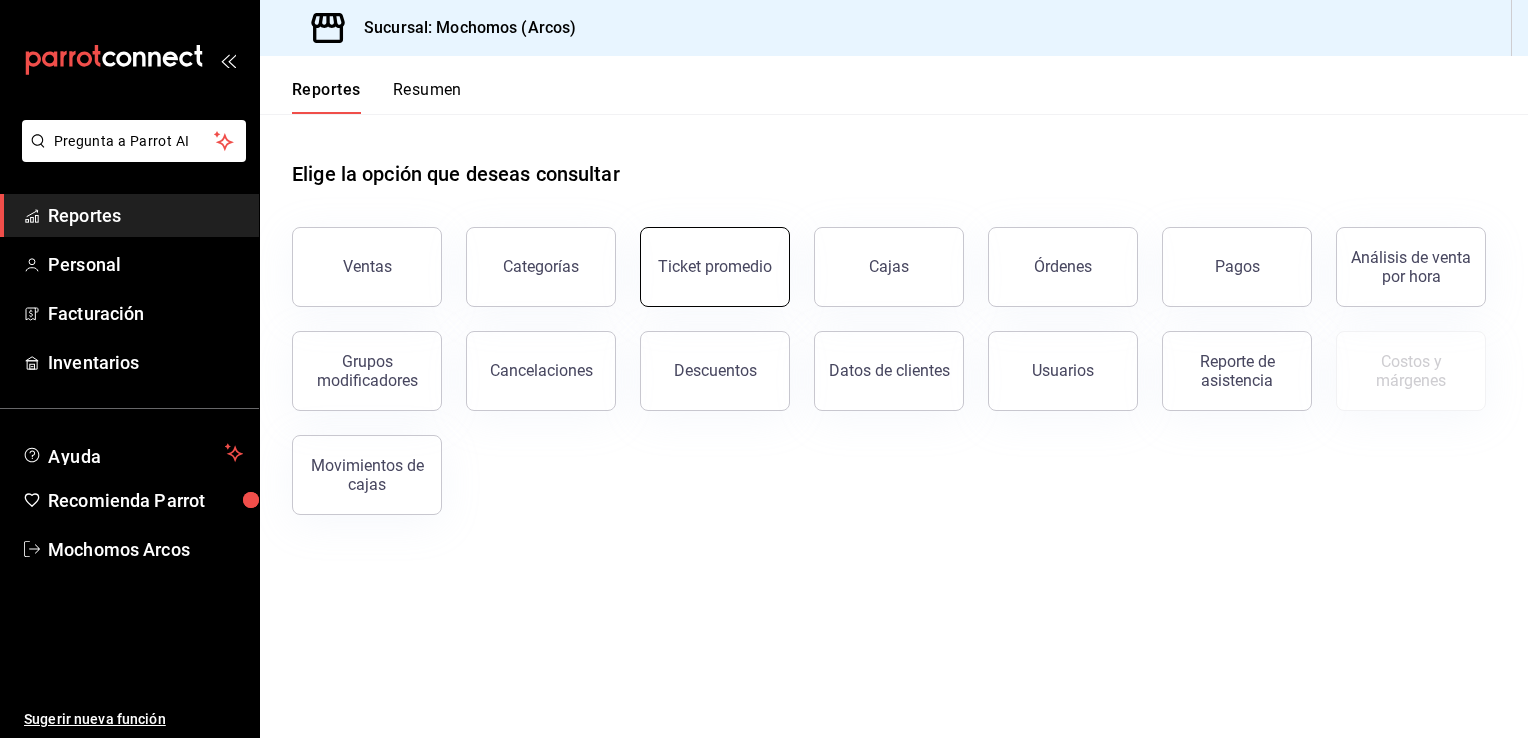 click on "Ticket promedio" at bounding box center (715, 266) 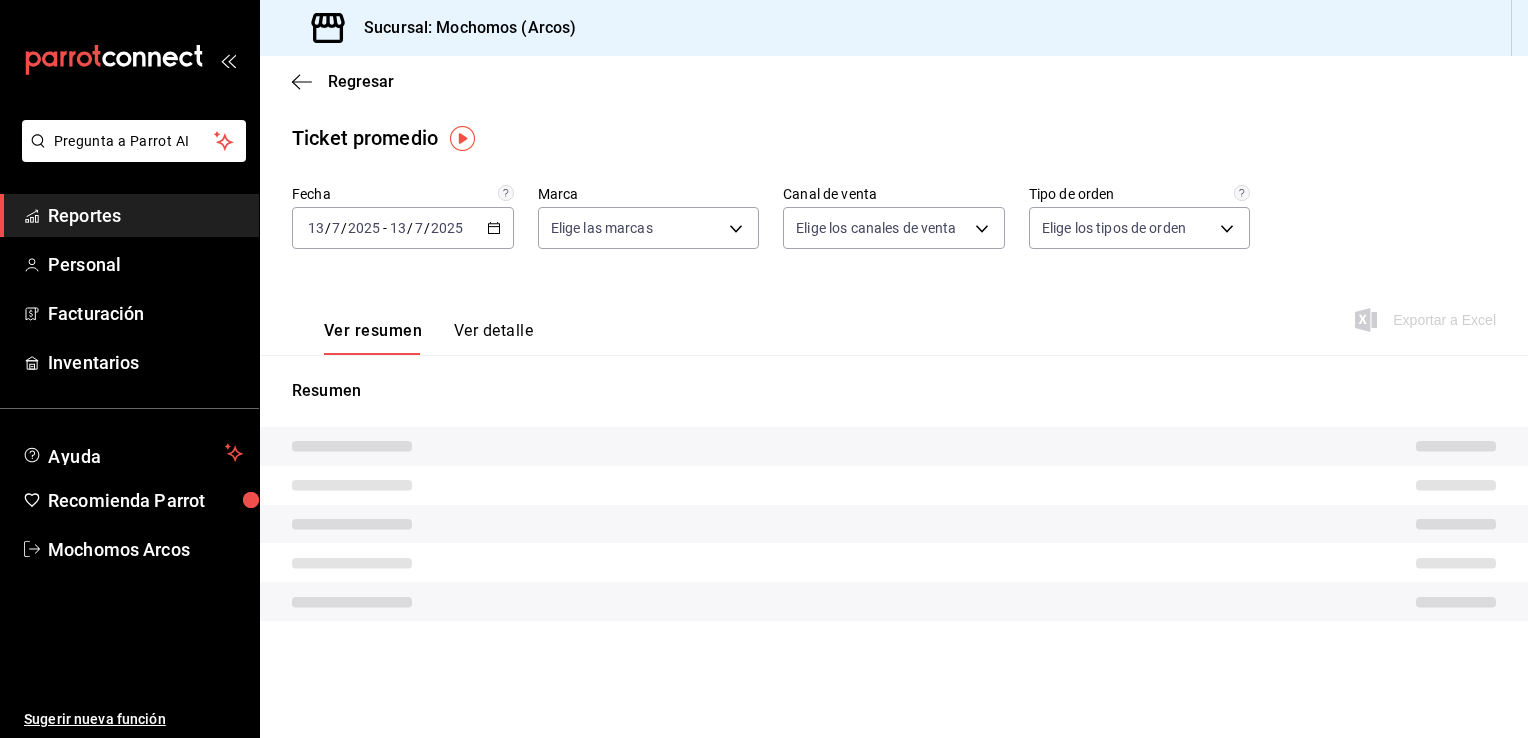 type on "dd36a3dd-8c35-4563-bc3a-0ae6137ce787" 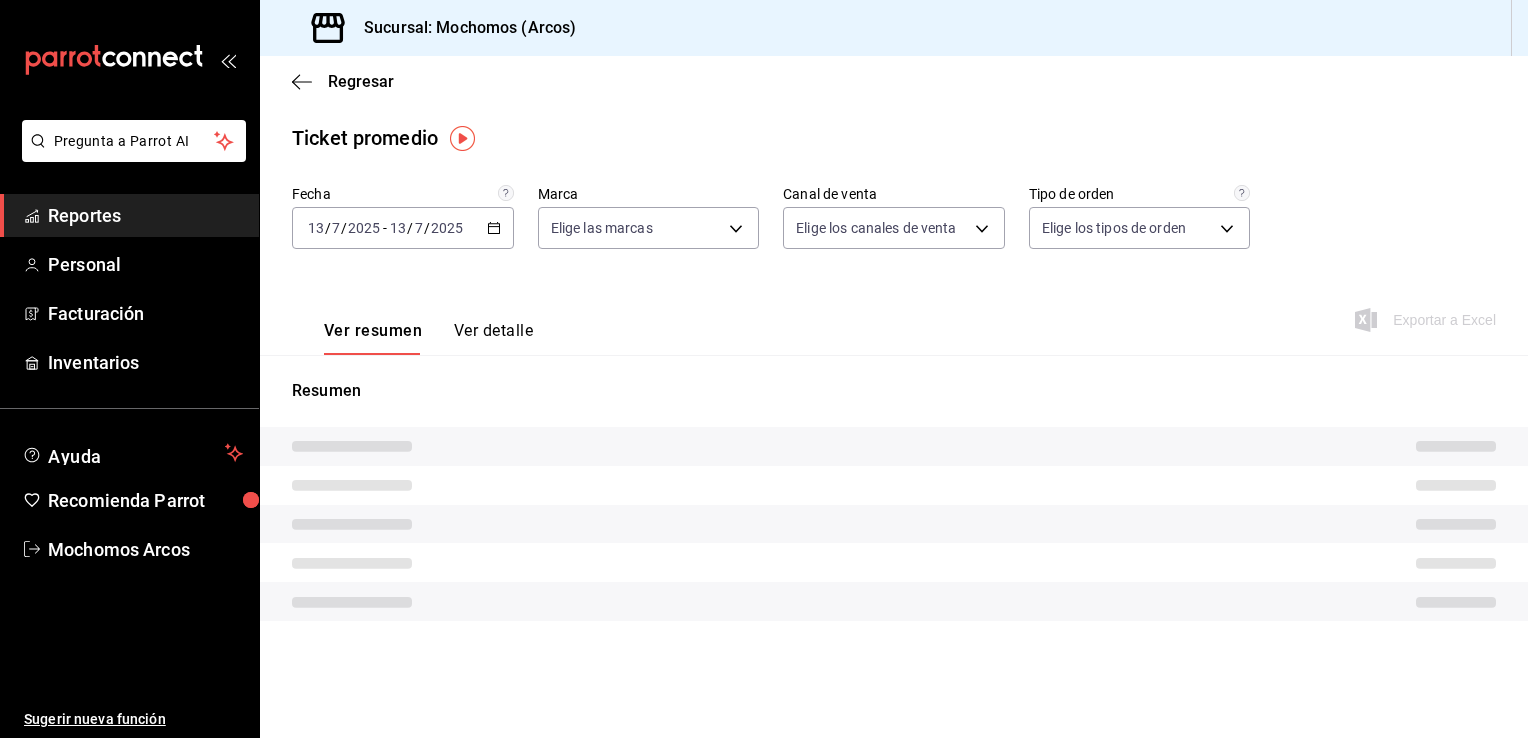 type on "PARROT,UBER_EATS,RAPPI,DIDI_FOOD,ONLINE" 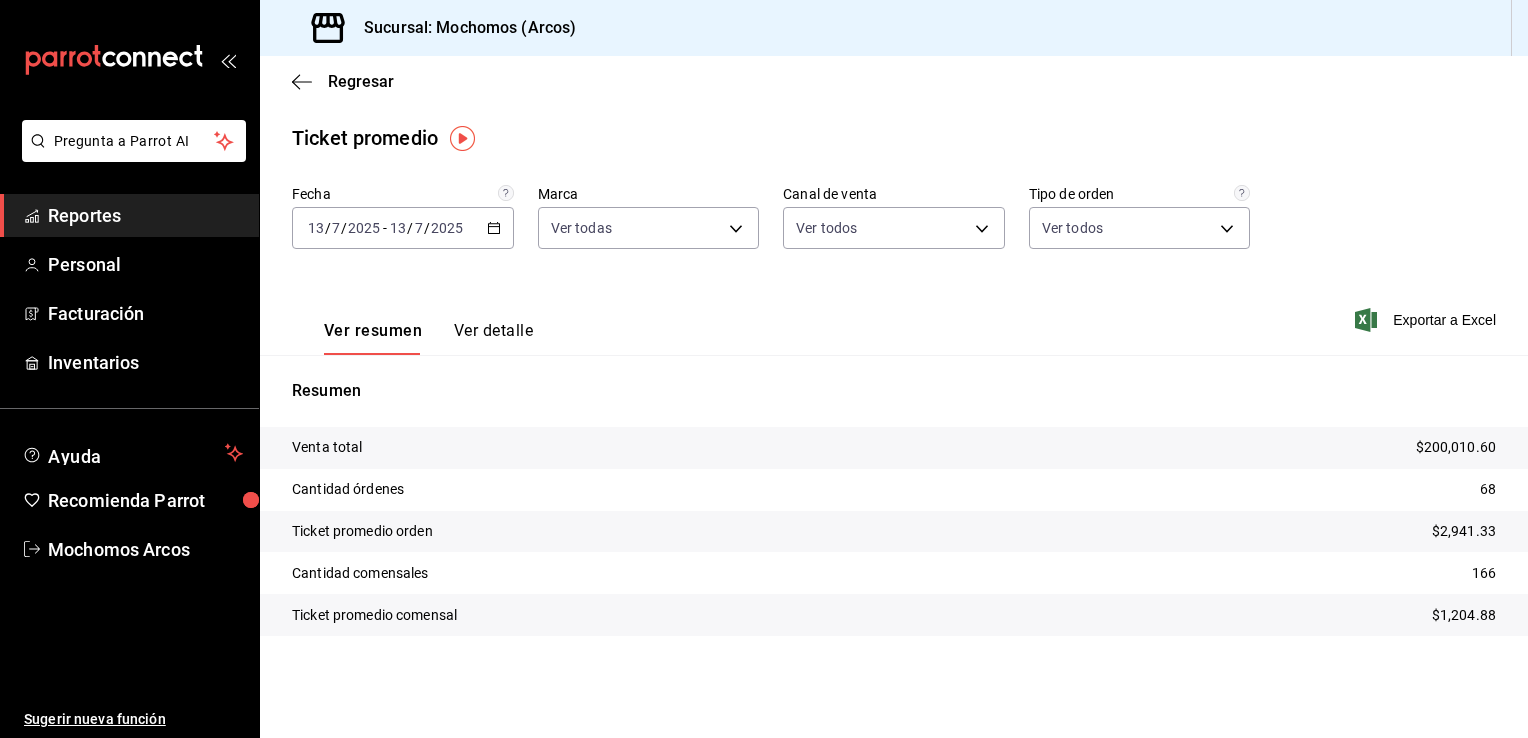 click 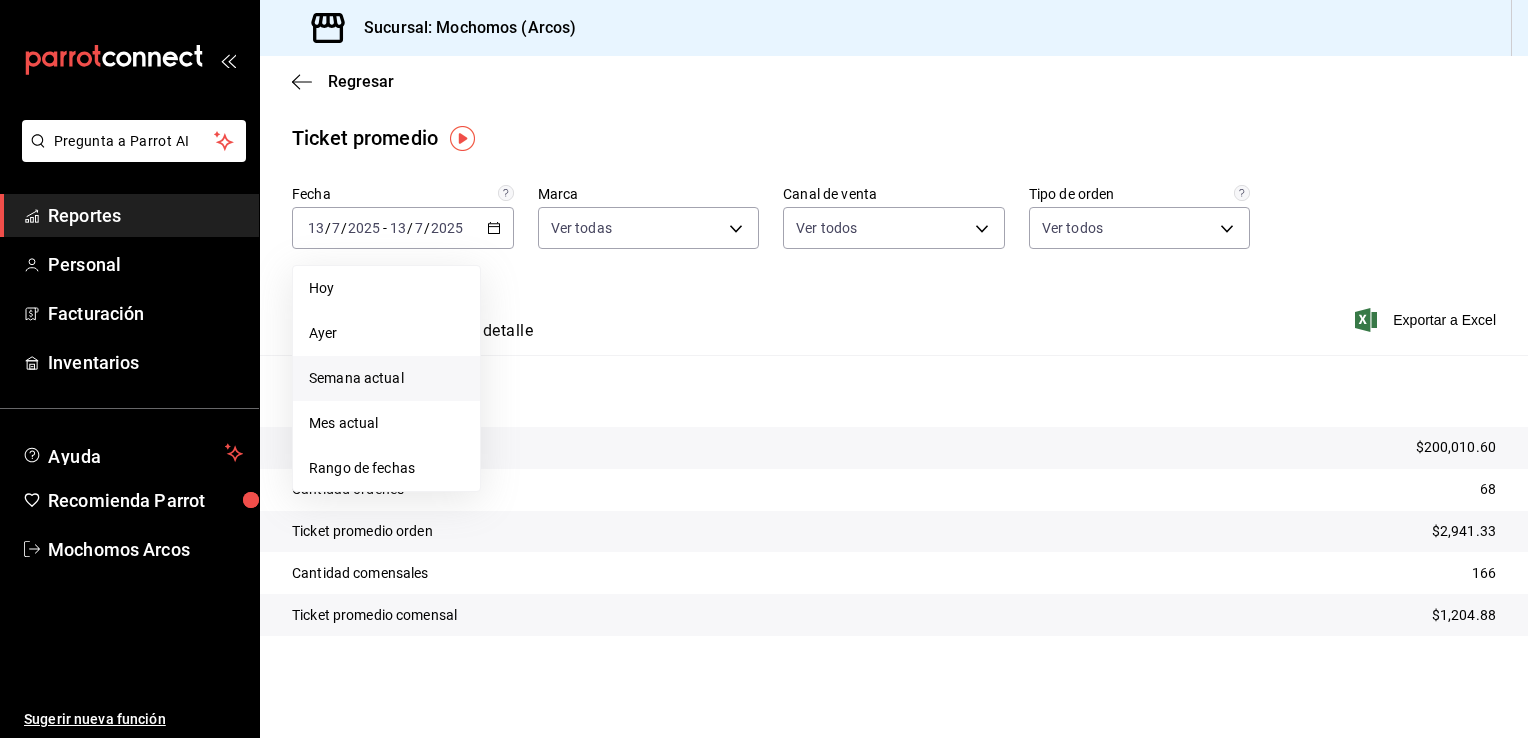 click on "Semana actual" at bounding box center (386, 378) 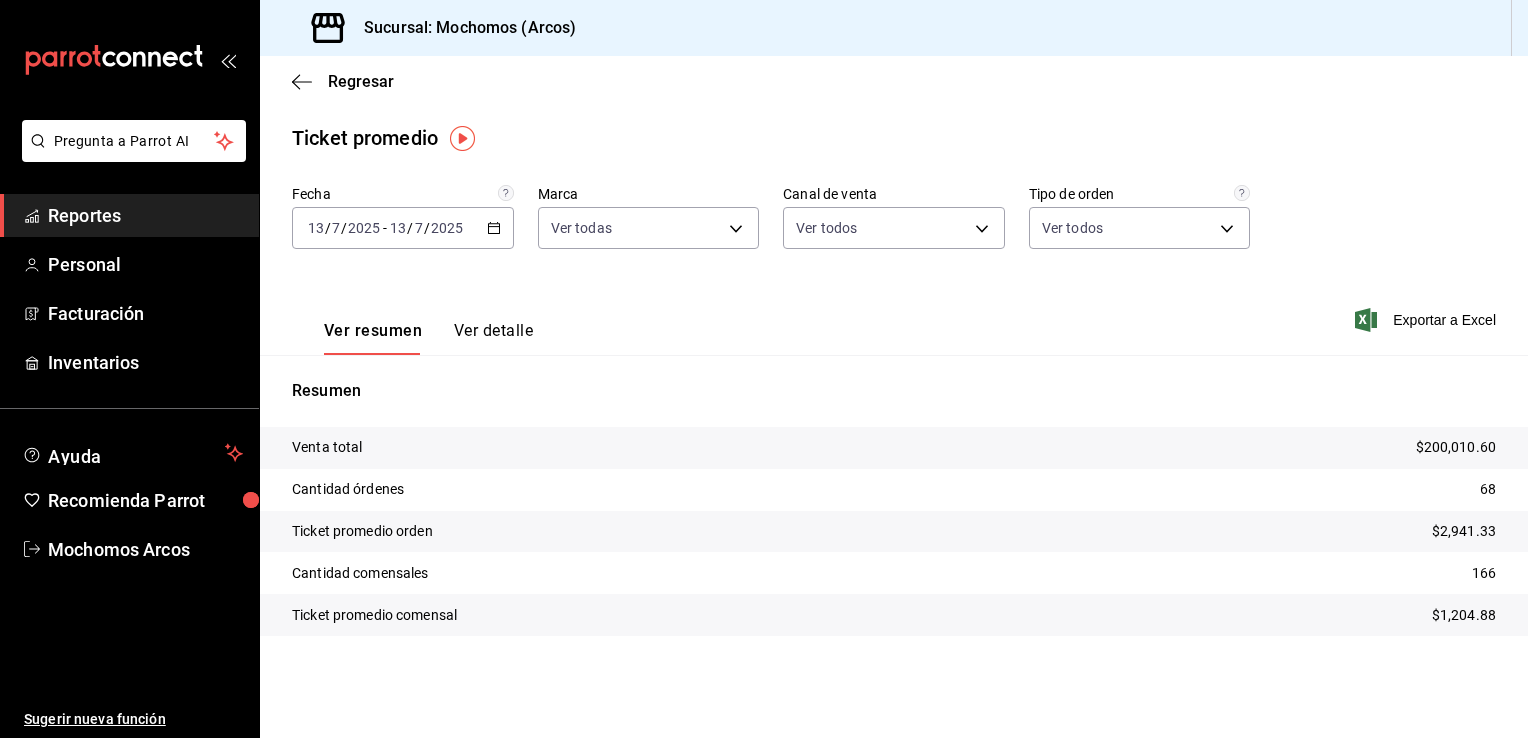click 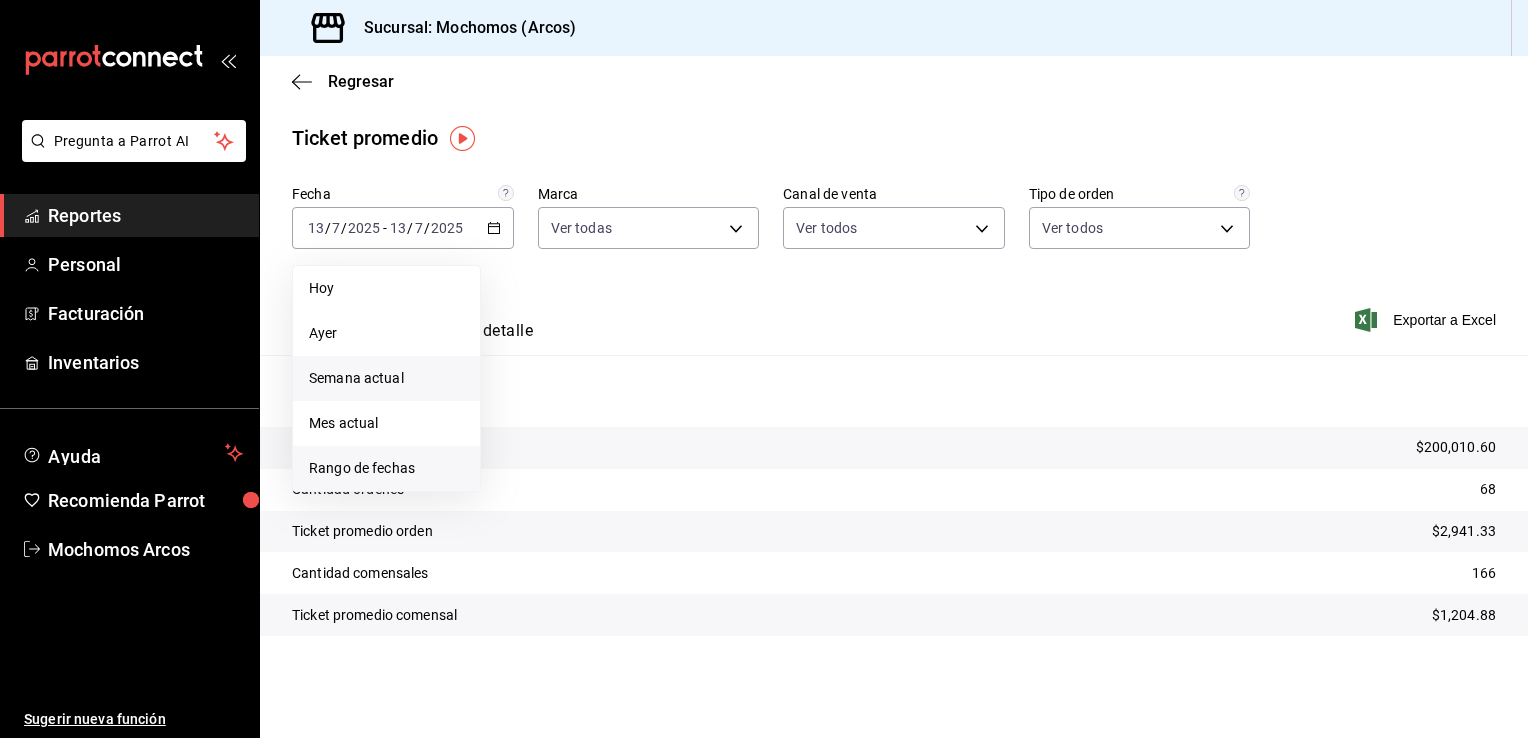 click on "Rango de fechas" at bounding box center [386, 468] 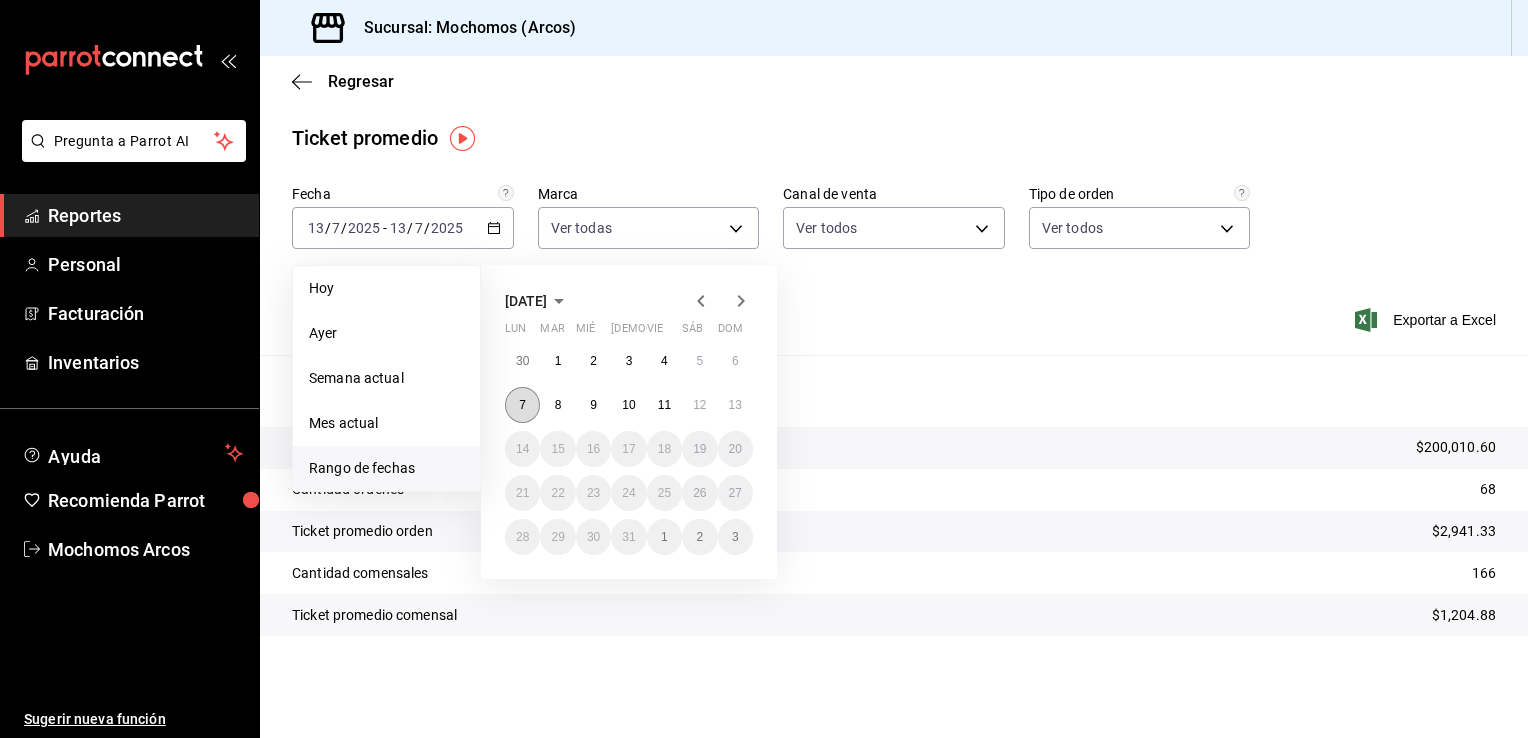 click on "7" at bounding box center (522, 405) 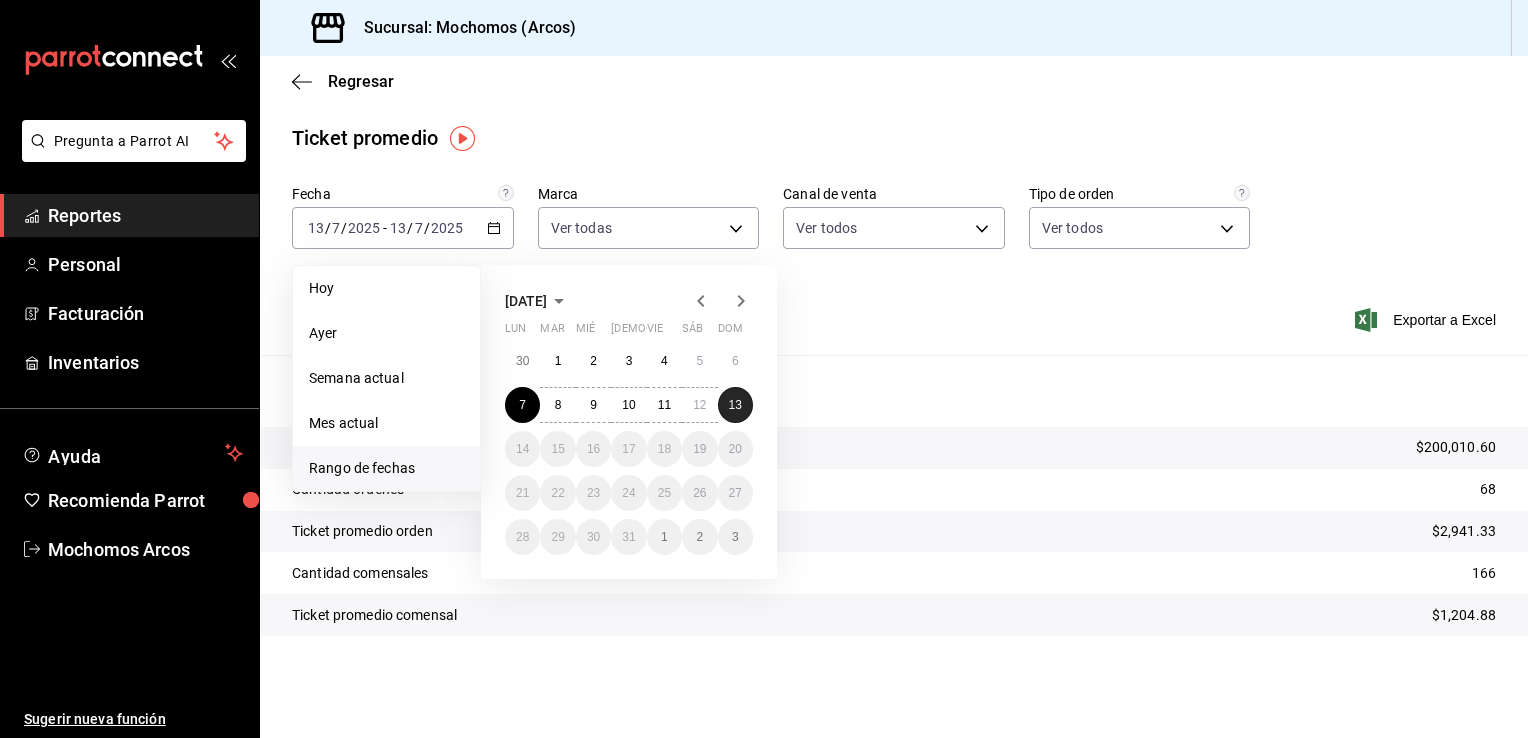 click on "13" at bounding box center [735, 405] 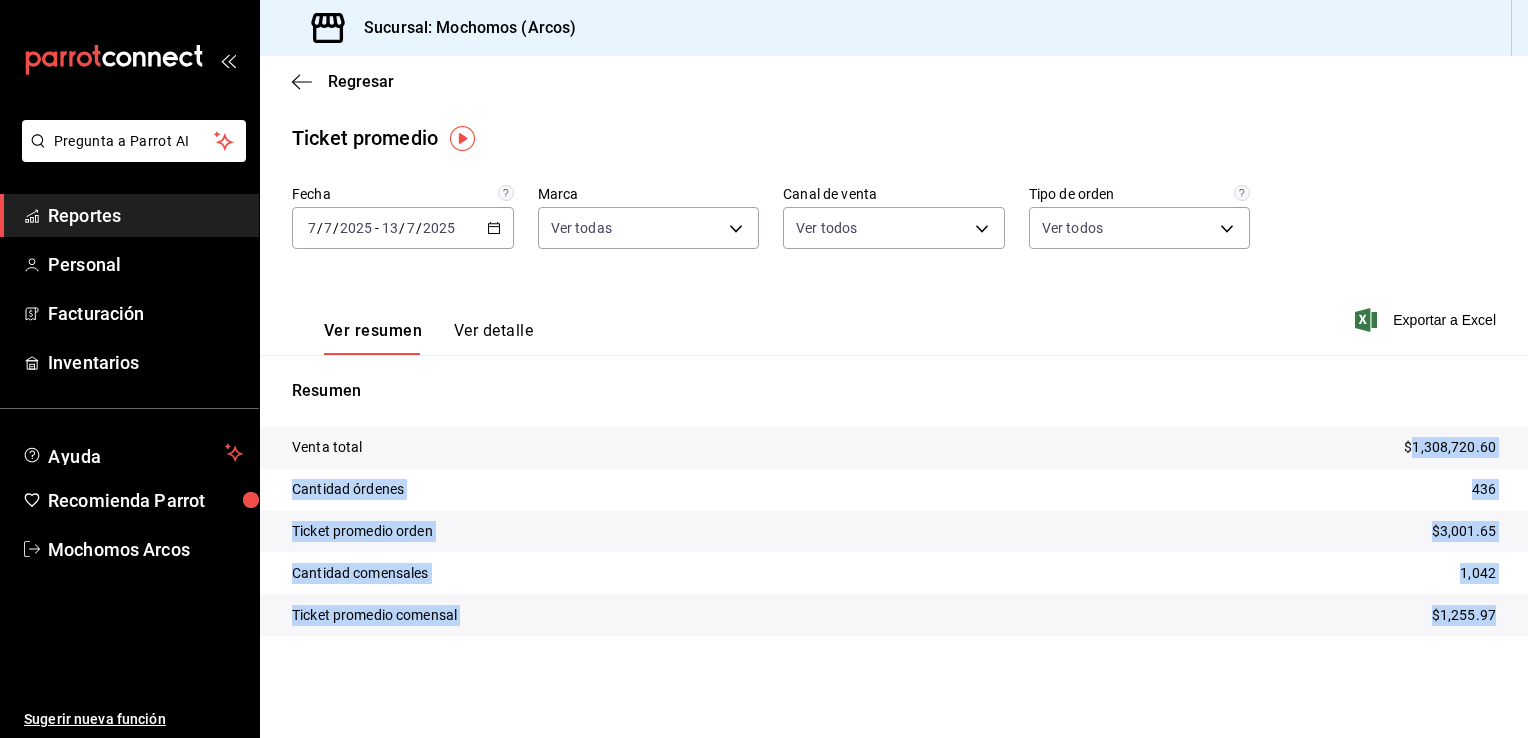 drag, startPoint x: 1412, startPoint y: 446, endPoint x: 1511, endPoint y: 621, distance: 201.06218 